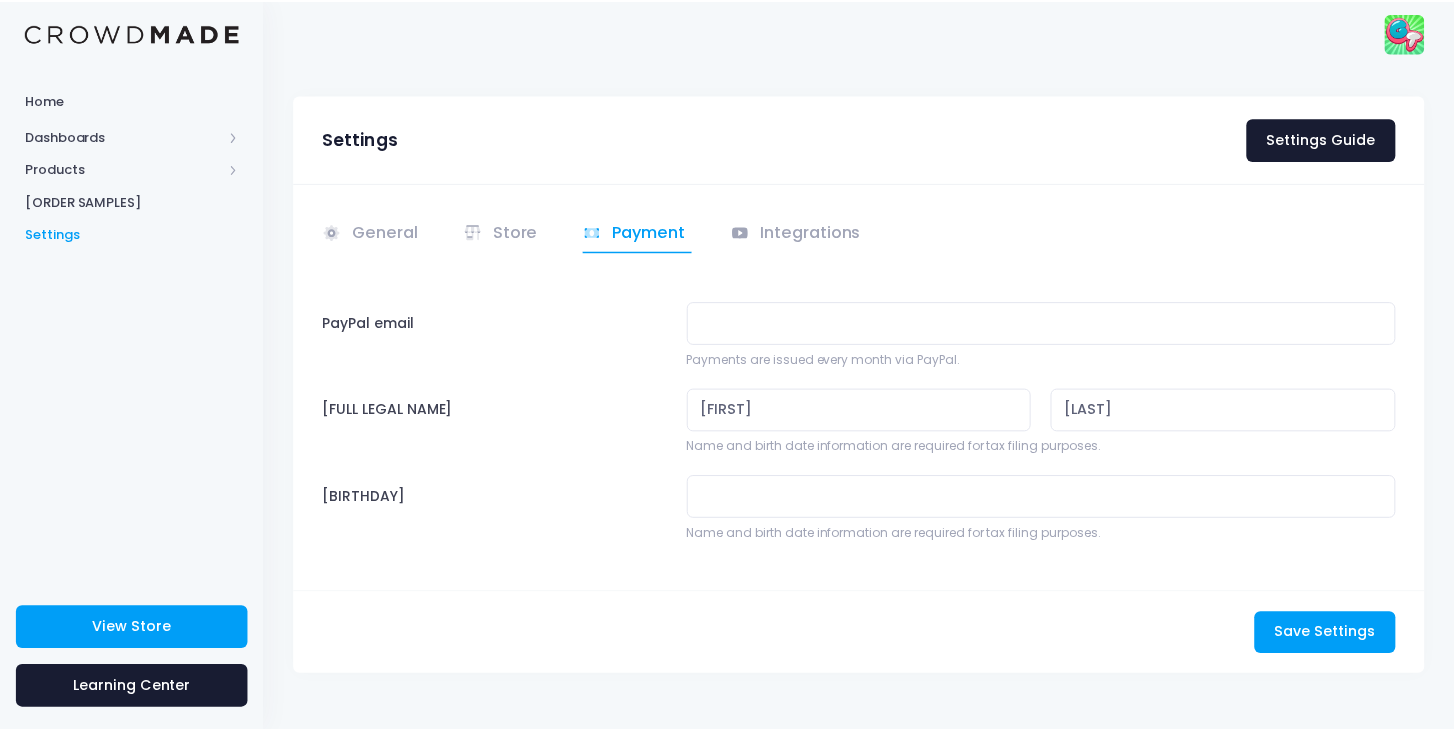 scroll, scrollTop: 4, scrollLeft: 0, axis: vertical 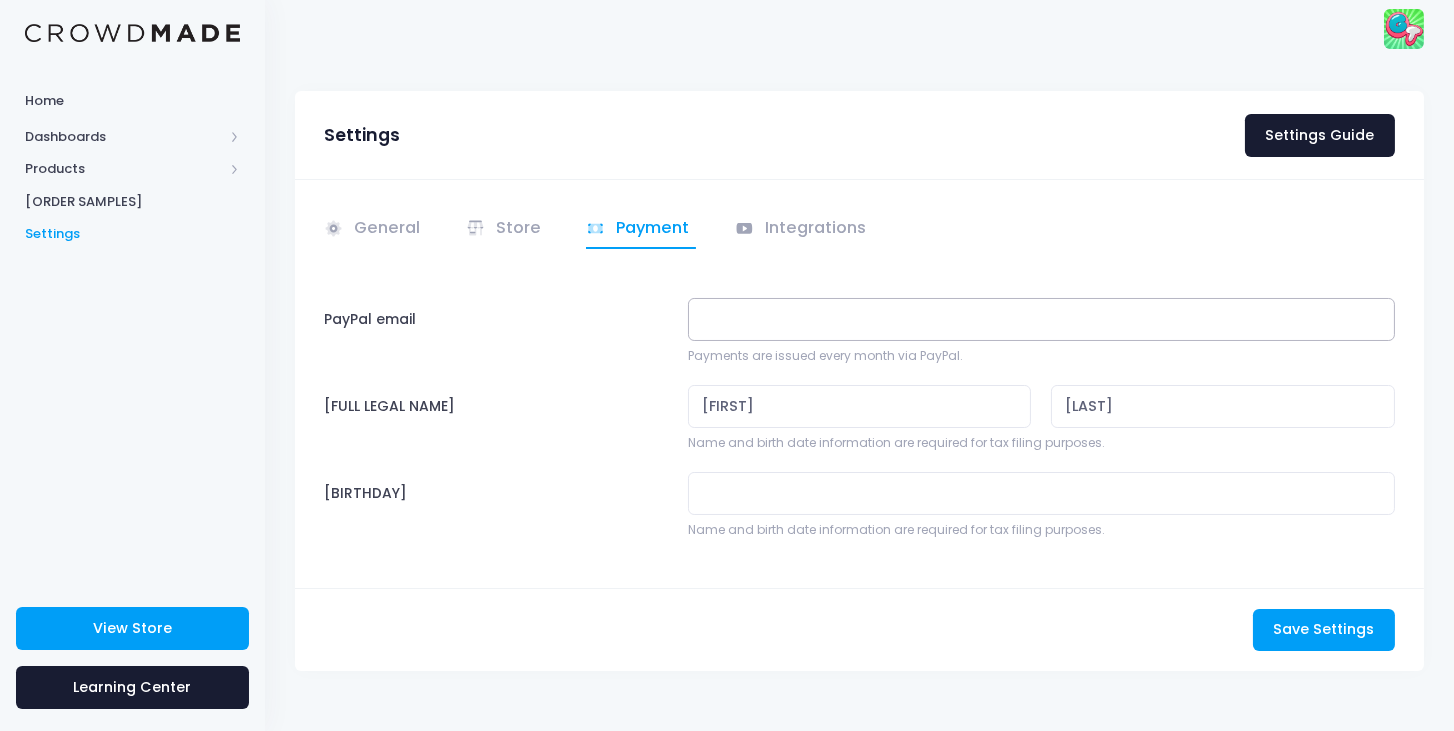 click on "[PAYPAL_EMAIL]" at bounding box center [1041, 319] 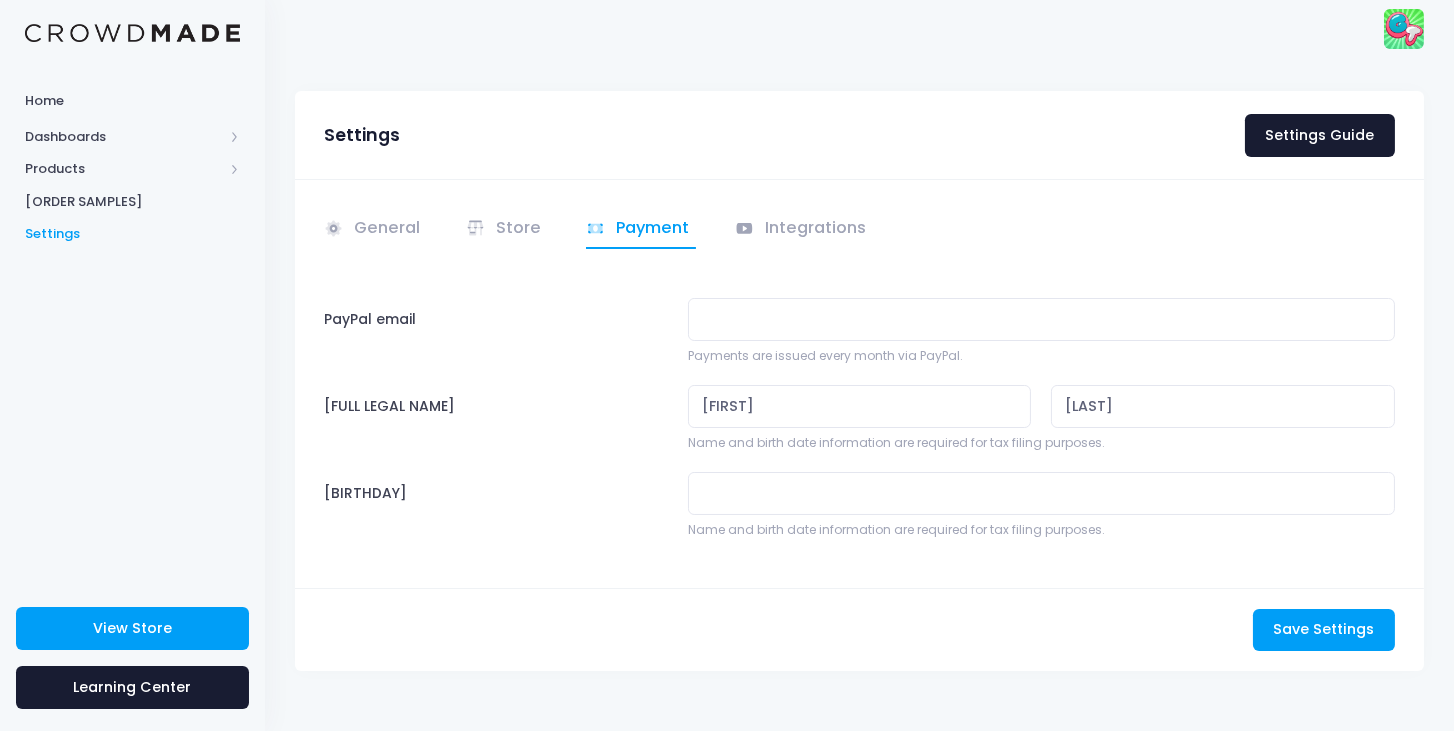 click on "General
Store" at bounding box center [859, 383] 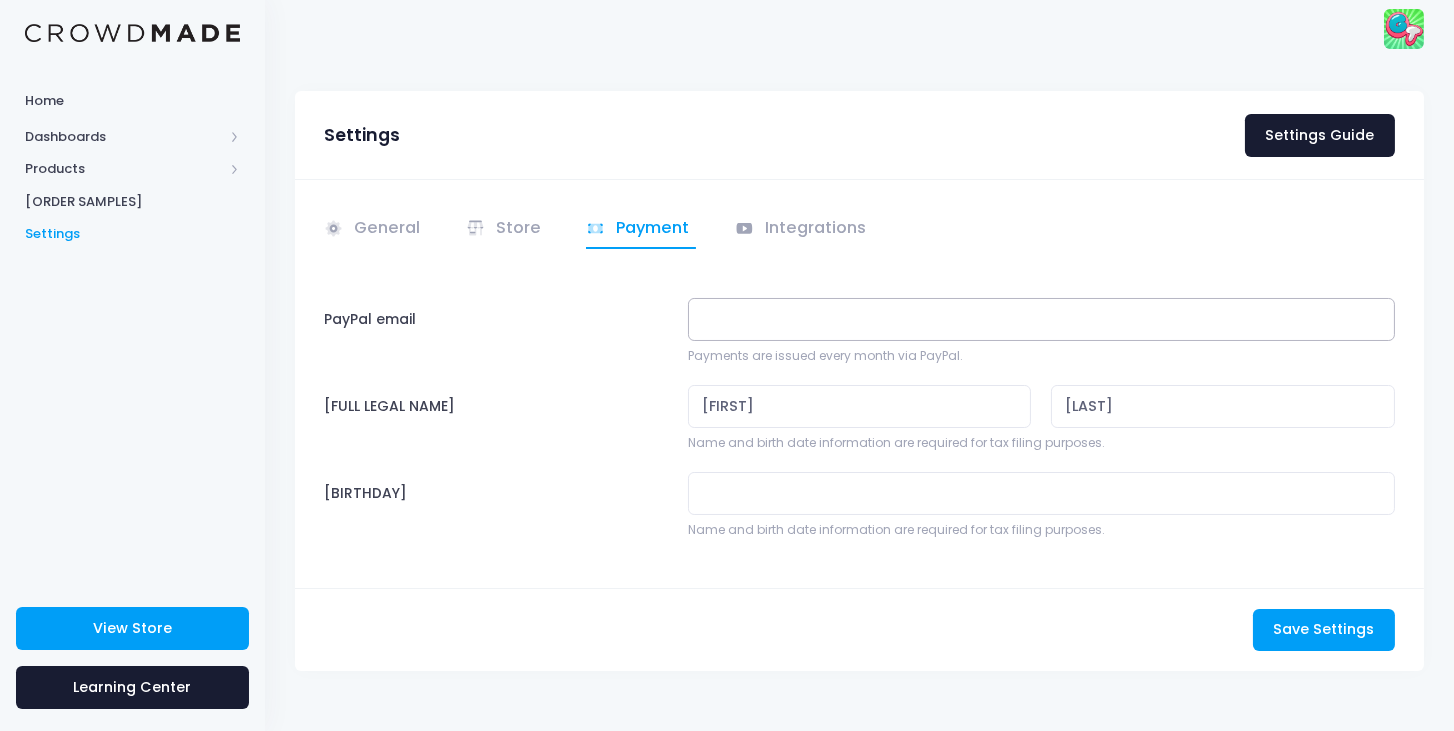 click on "PayPal email" at bounding box center (1041, 319) 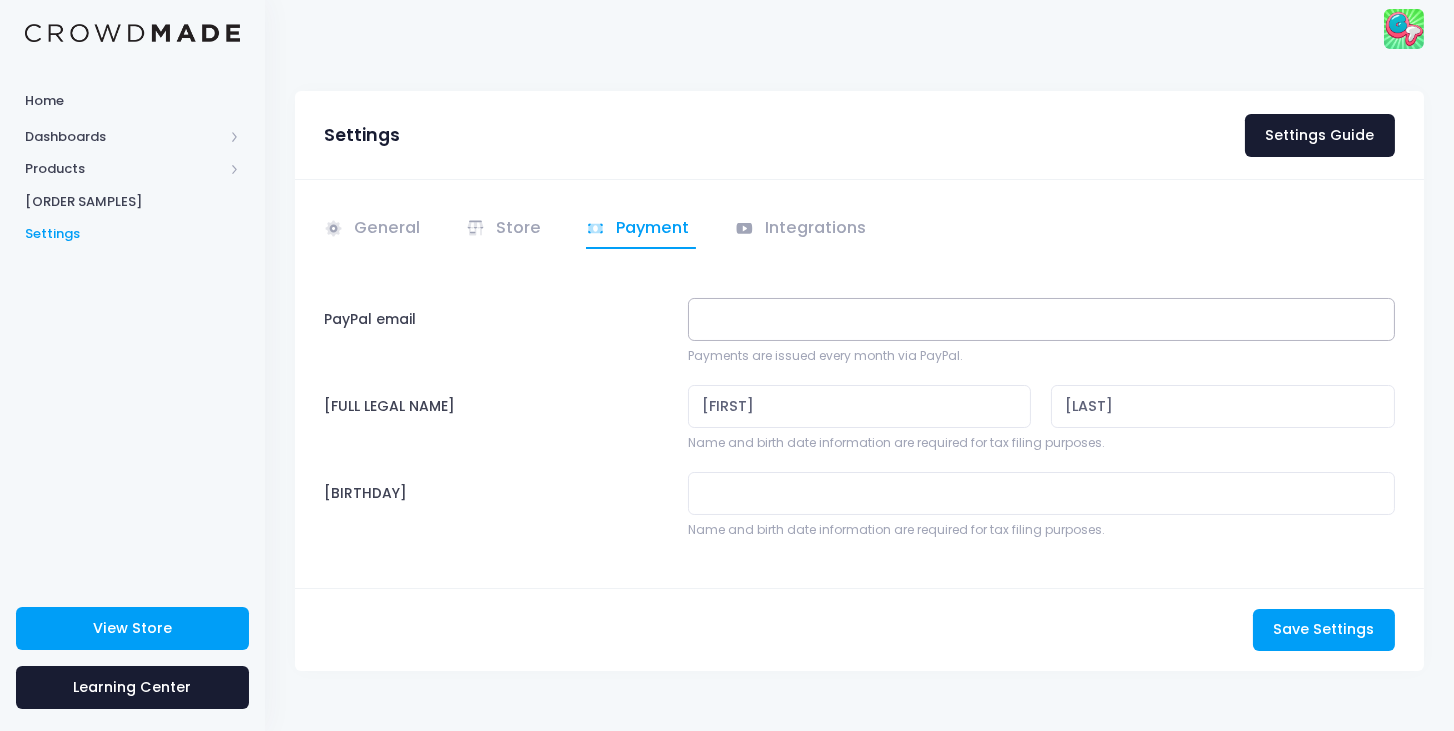 paste on "co••@newscapepro.com" 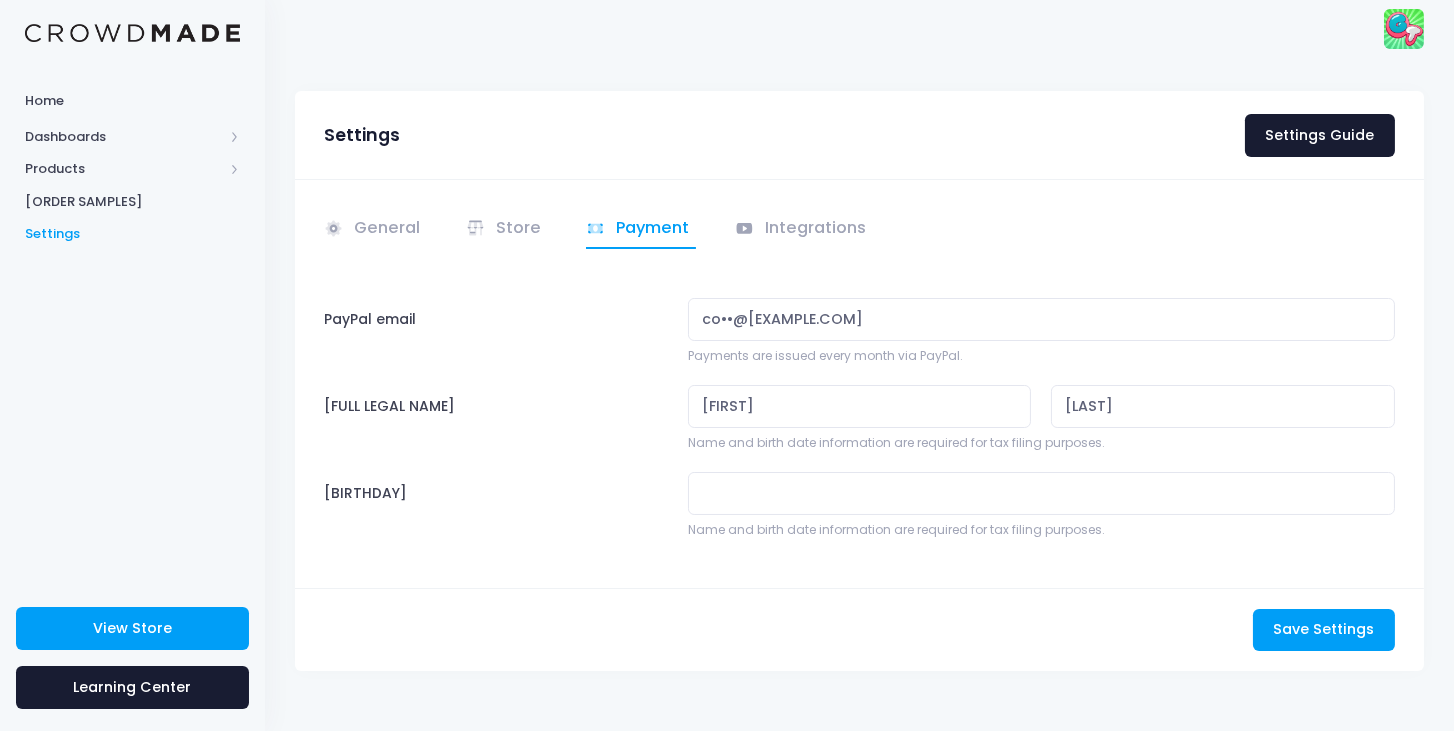 click on "PayPal email
co••@newscapepro.com
Payments are issued every month via PayPal.
Full legal name
Joseph
Jowett
Name and birth date information are required for tax filing
purposes.
Birthday" at bounding box center [859, 418] 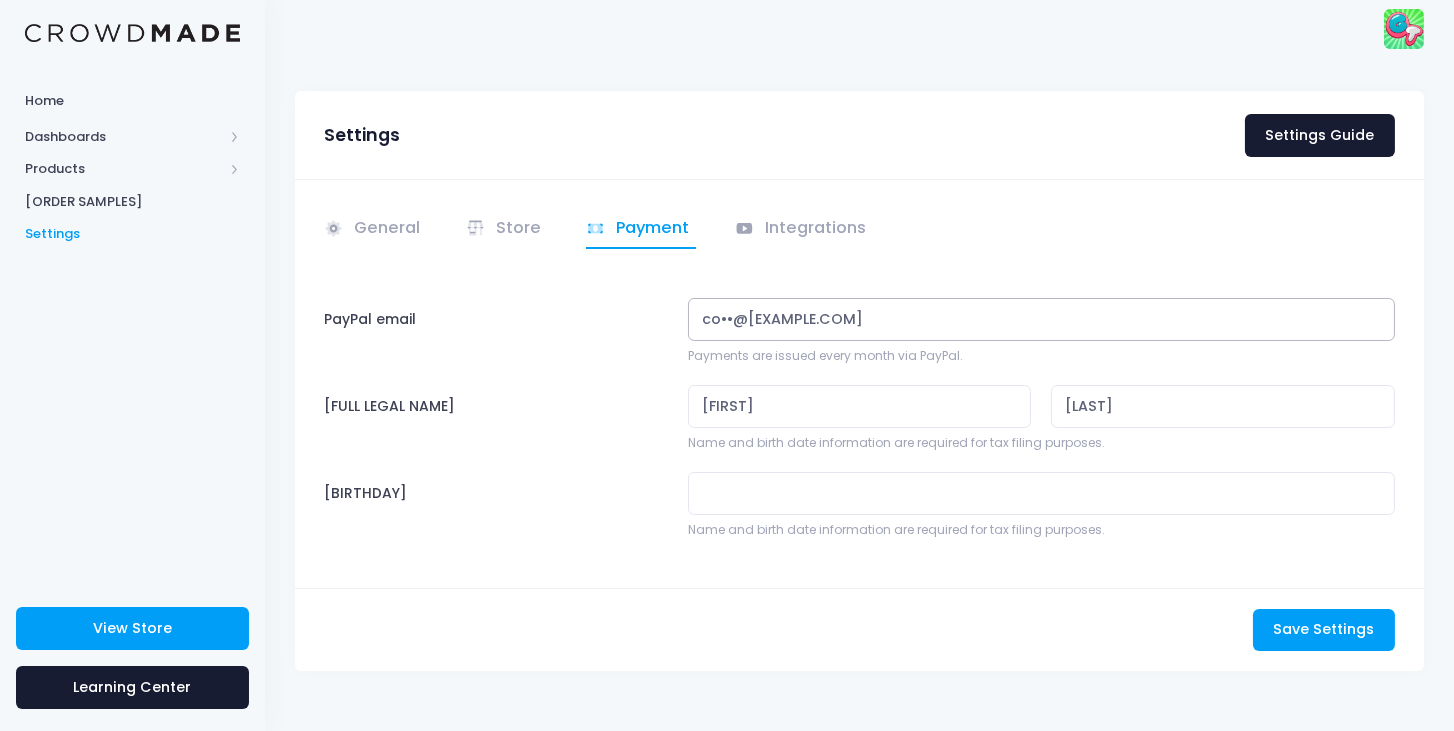 drag, startPoint x: 734, startPoint y: 319, endPoint x: 721, endPoint y: 319, distance: 13 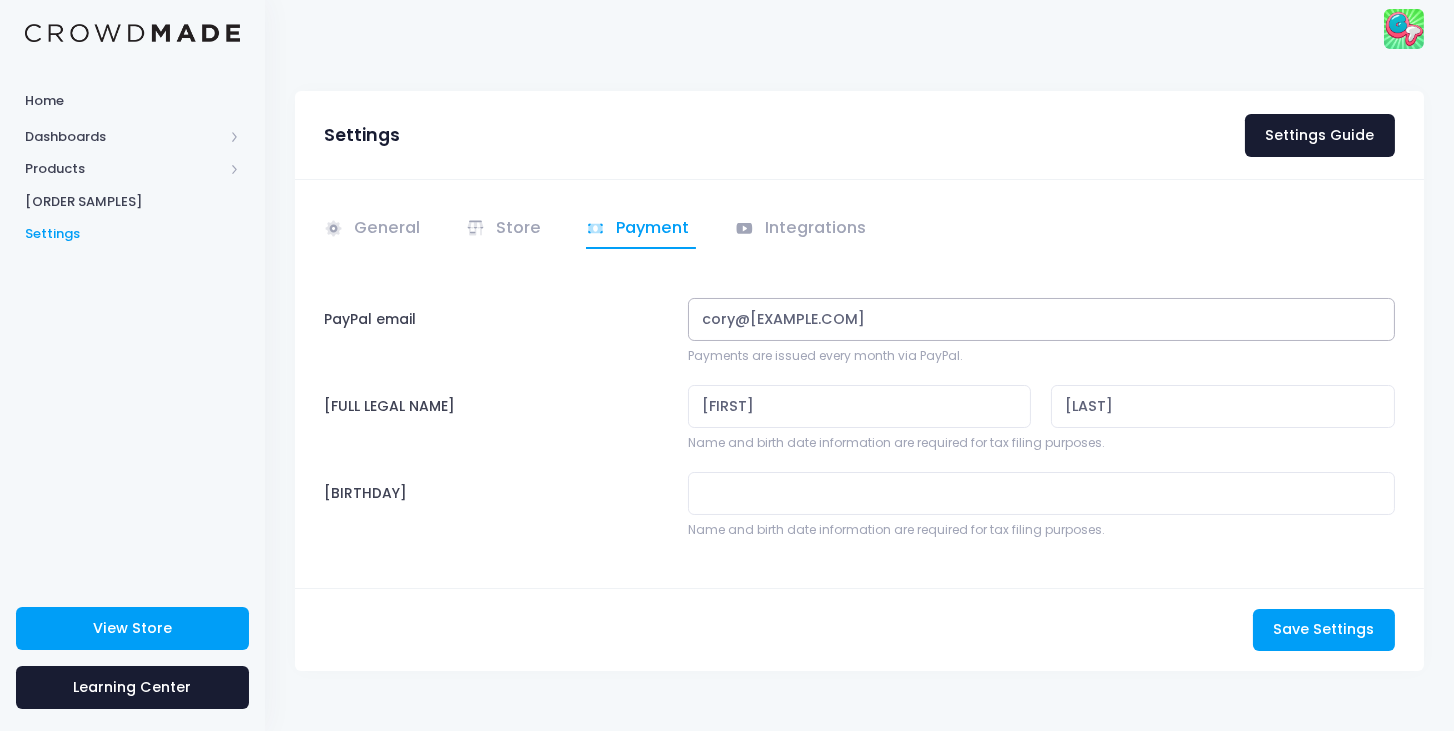 type on "cory@newscapepro.com" 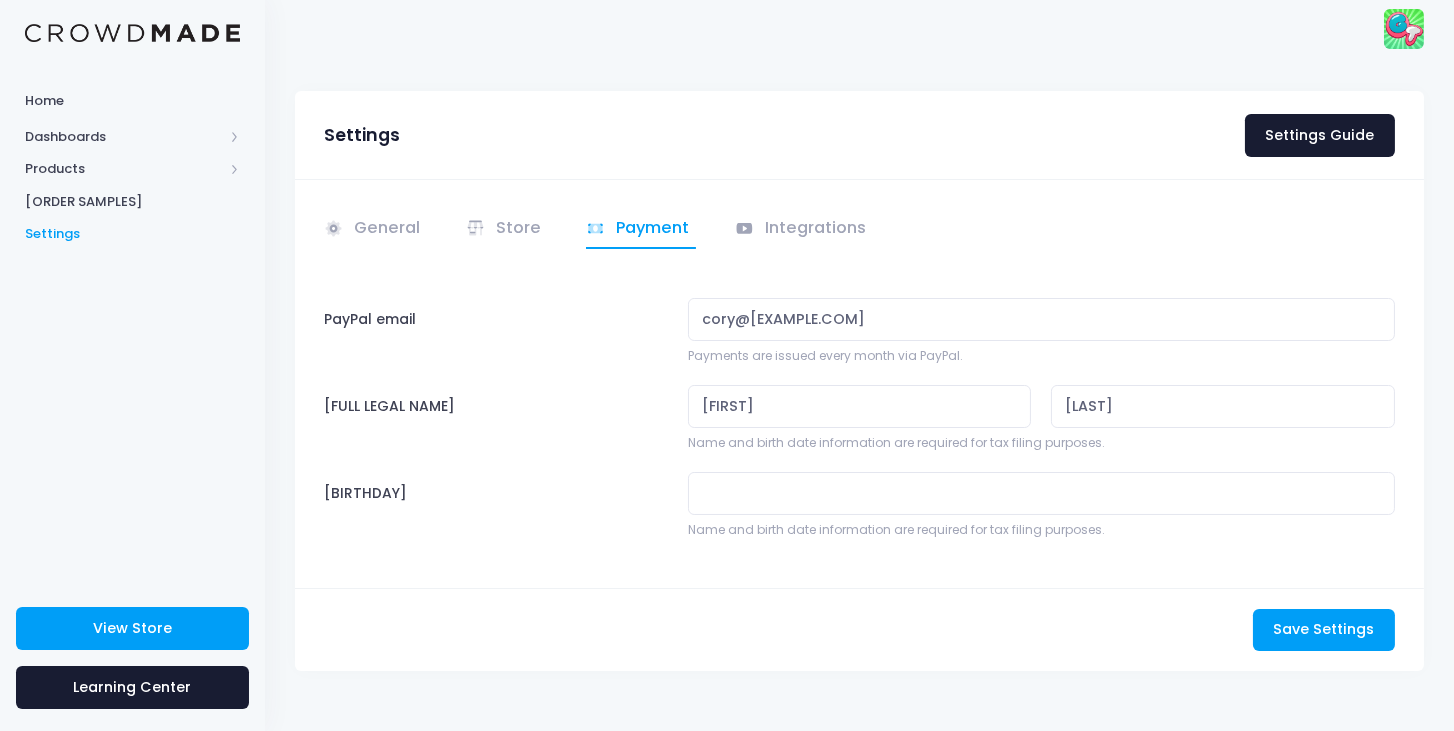 click on "PayPal email" at bounding box center (496, 331) 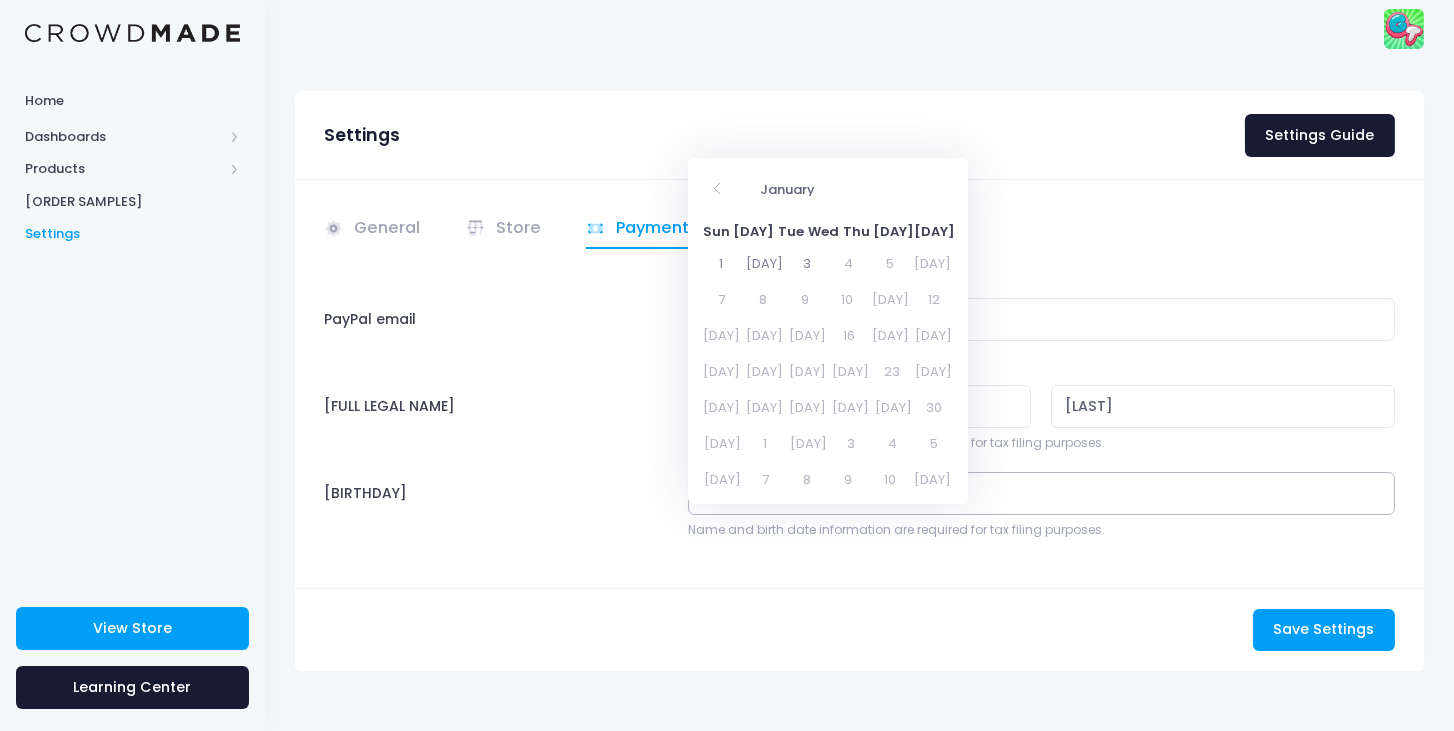 click on "Birthday" at bounding box center (1041, 493) 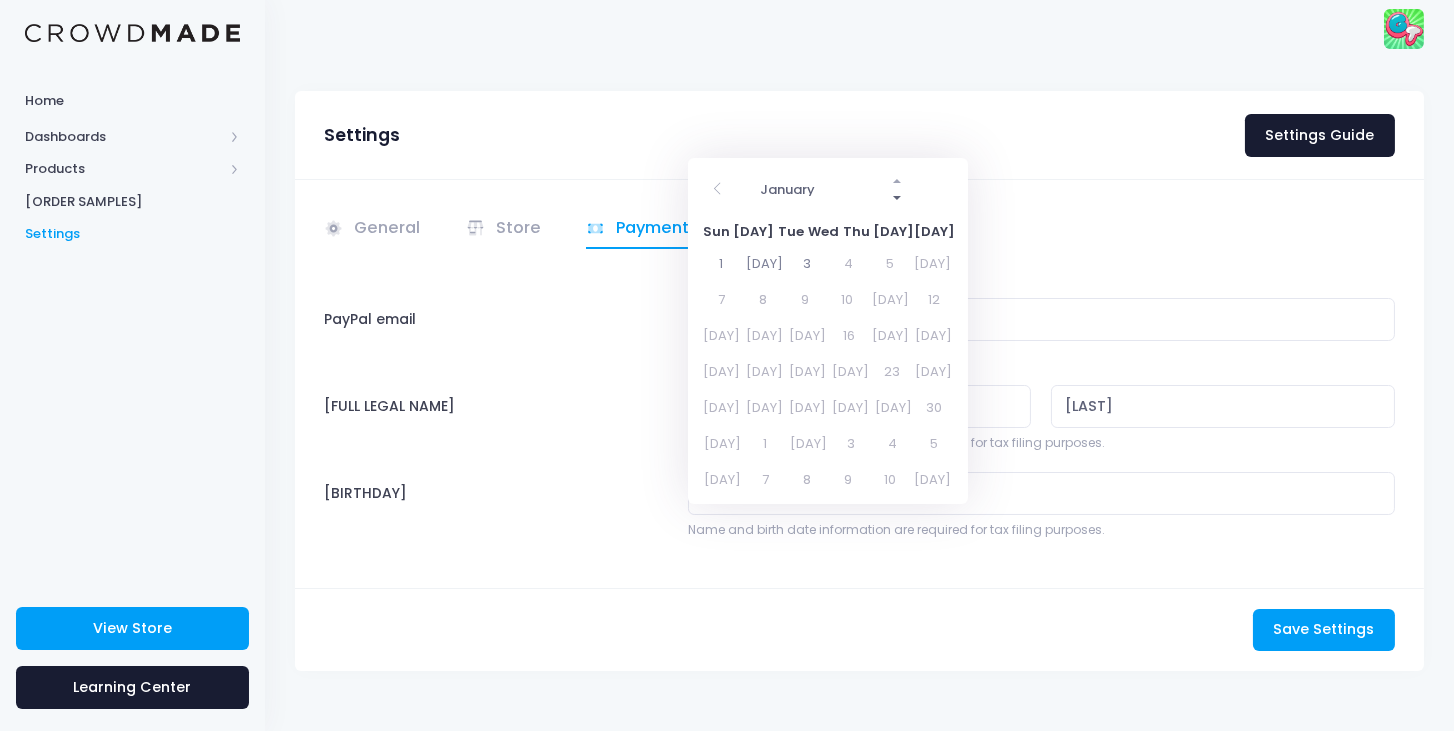 click at bounding box center [898, 197] 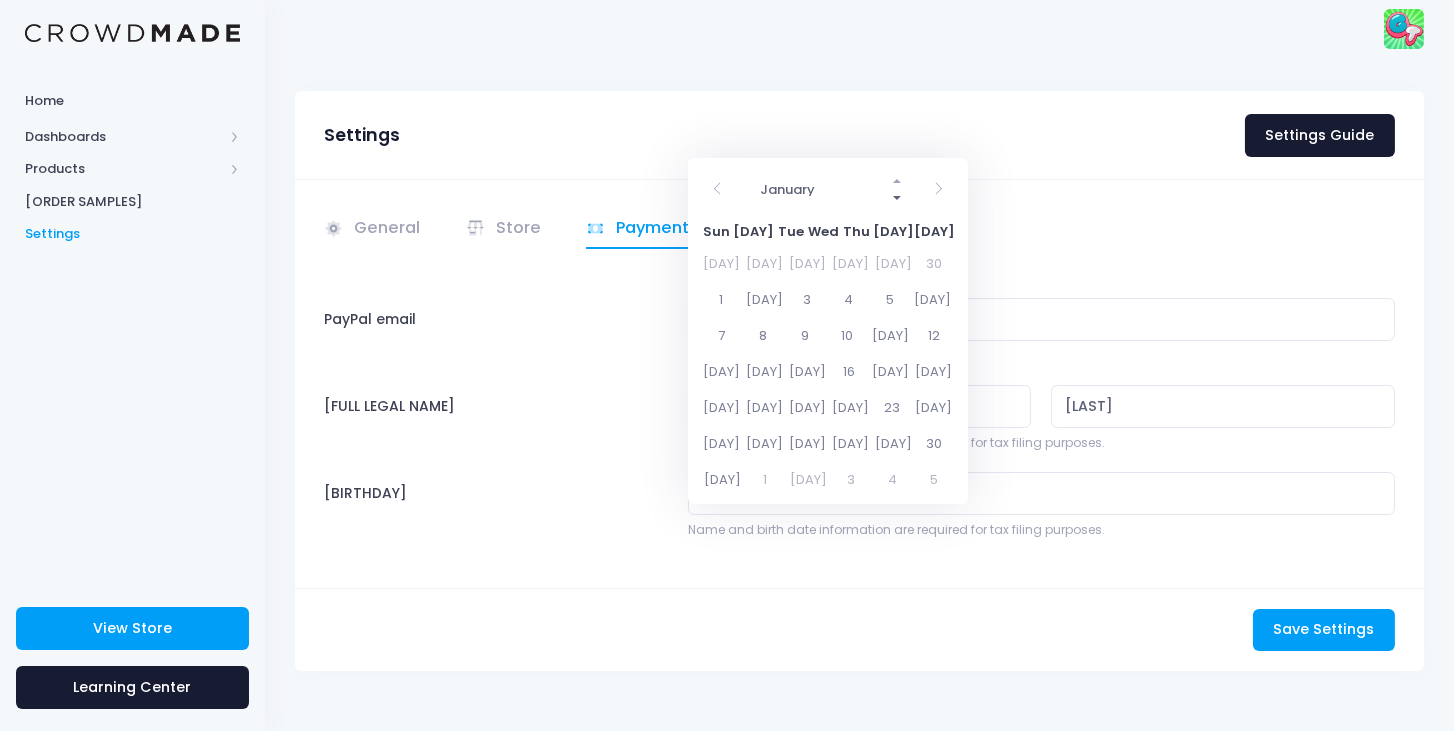 click at bounding box center [898, 197] 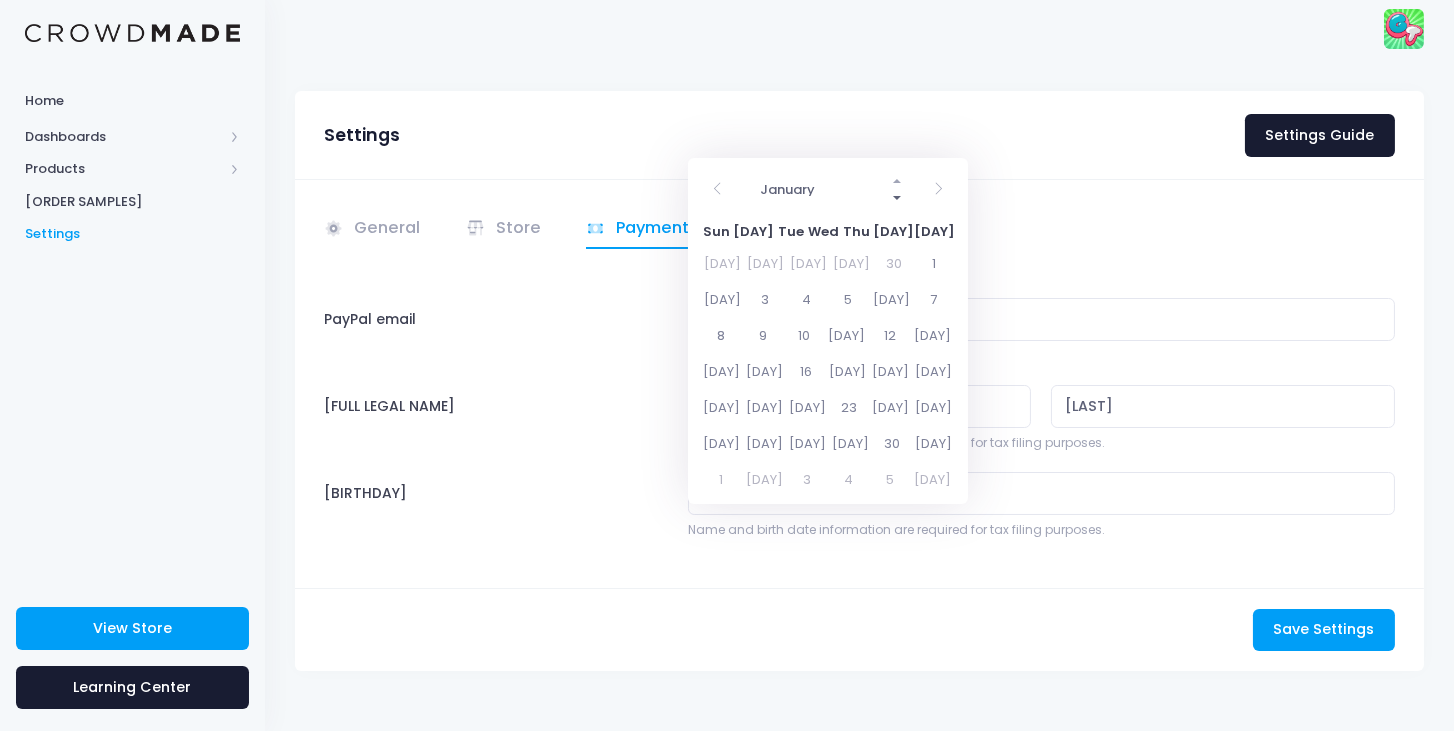 click at bounding box center (898, 197) 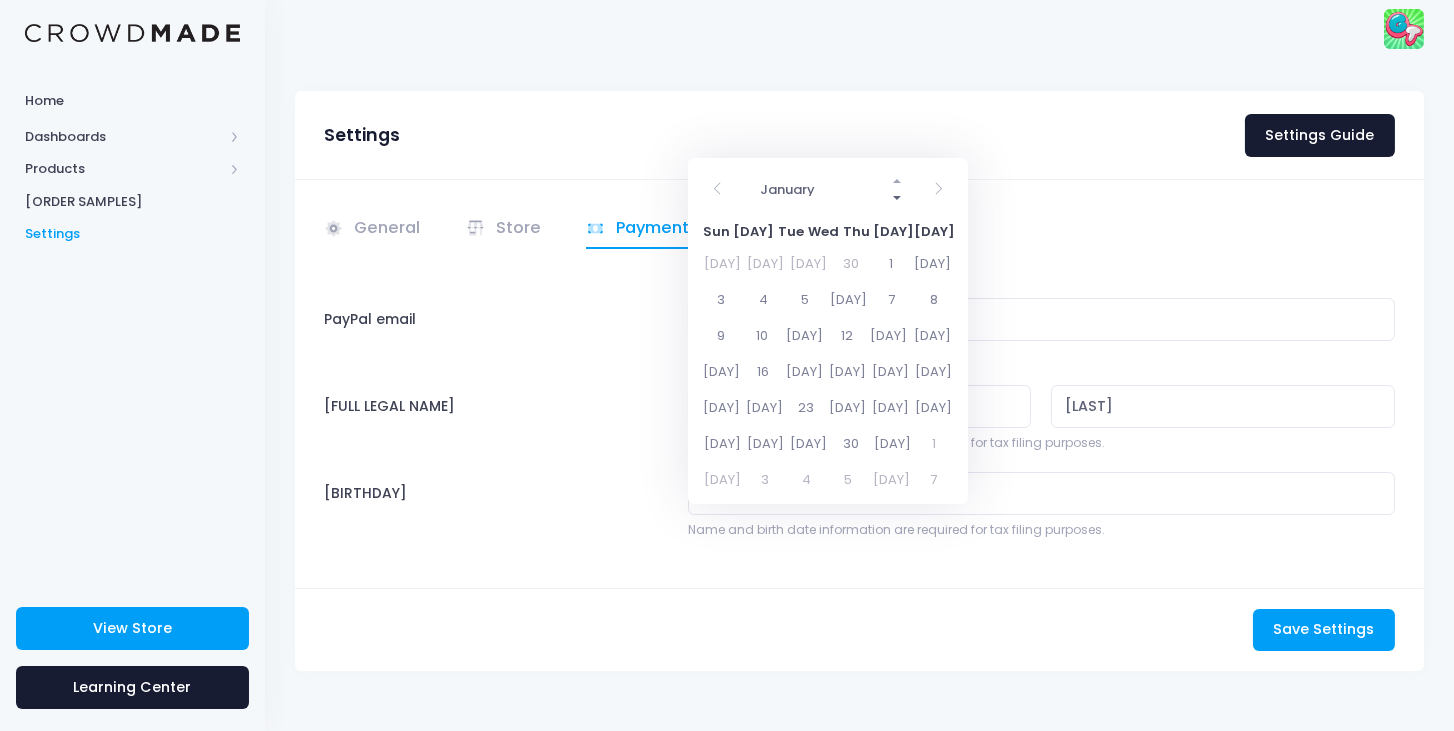 click at bounding box center (898, 197) 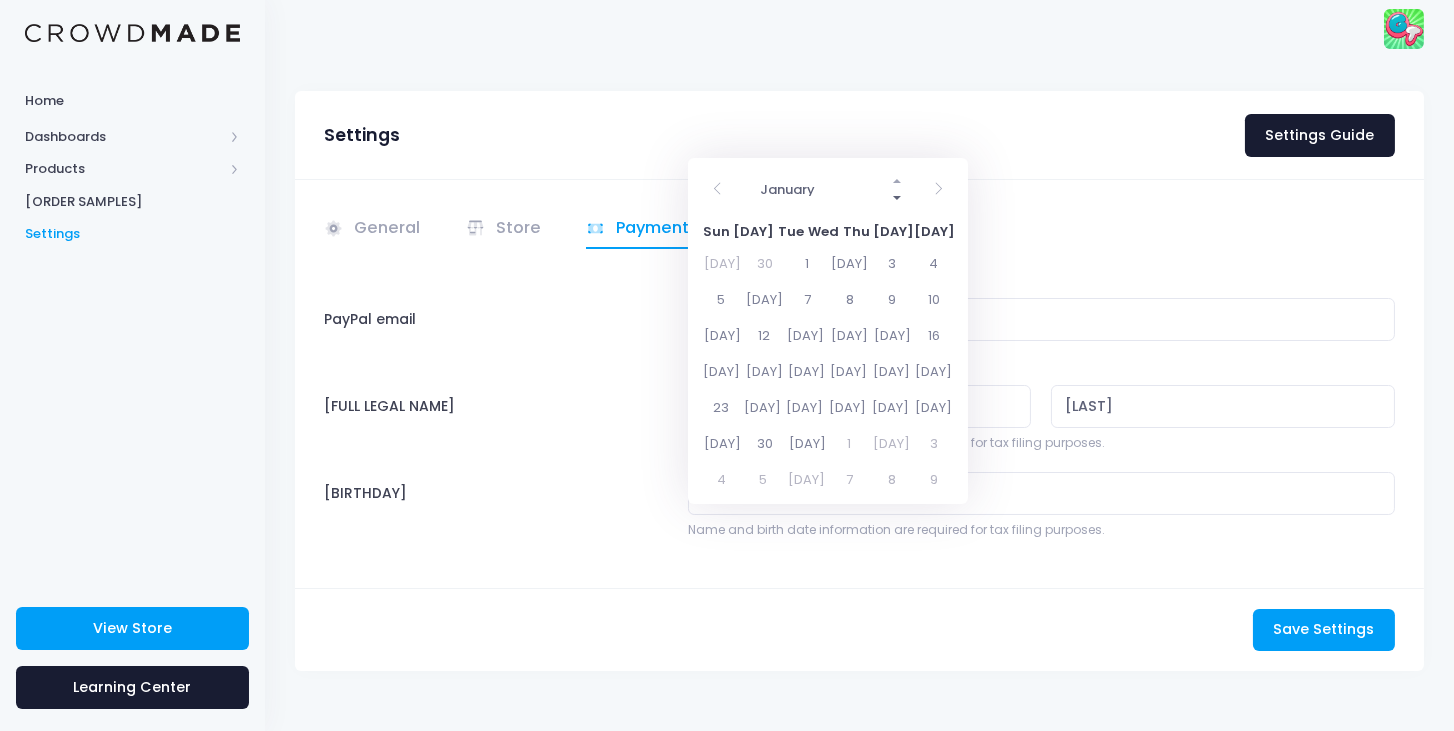 click at bounding box center (898, 197) 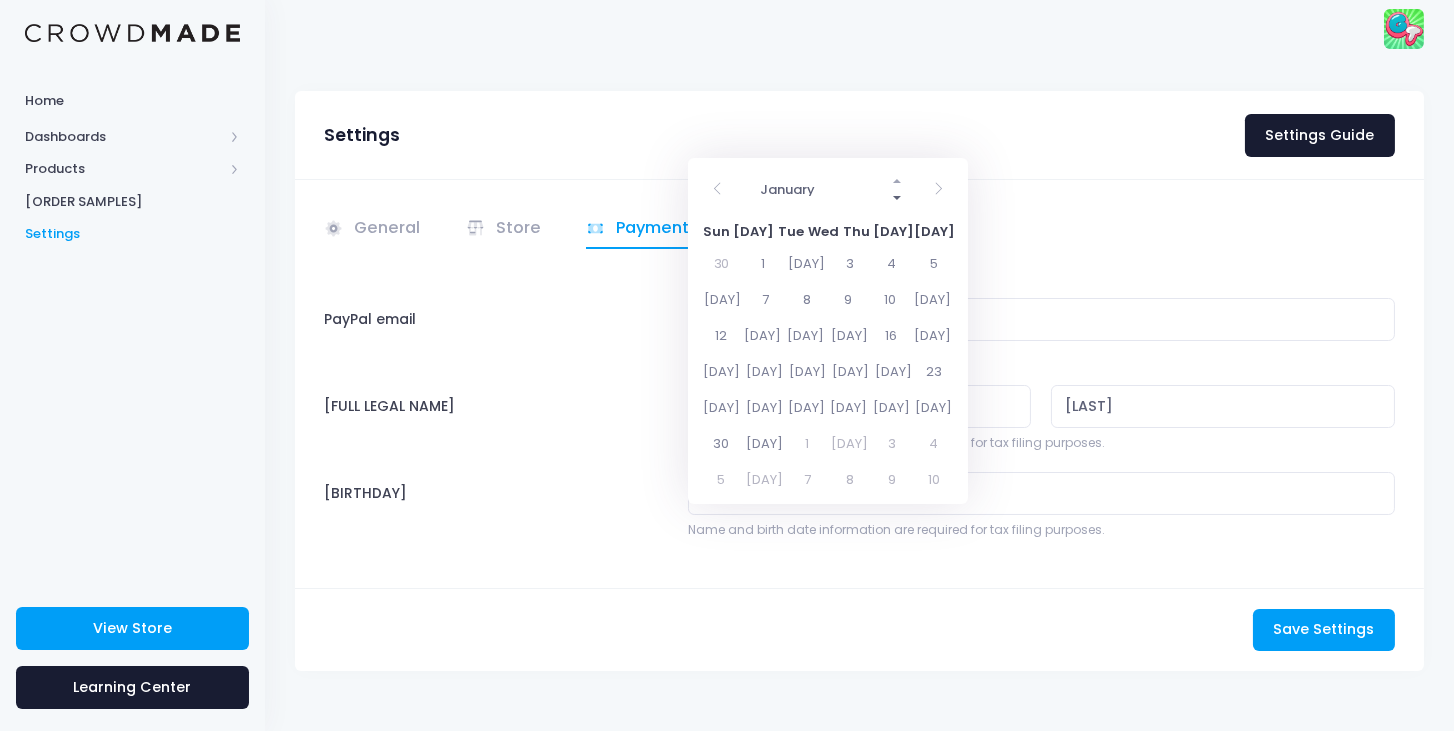 click at bounding box center [898, 197] 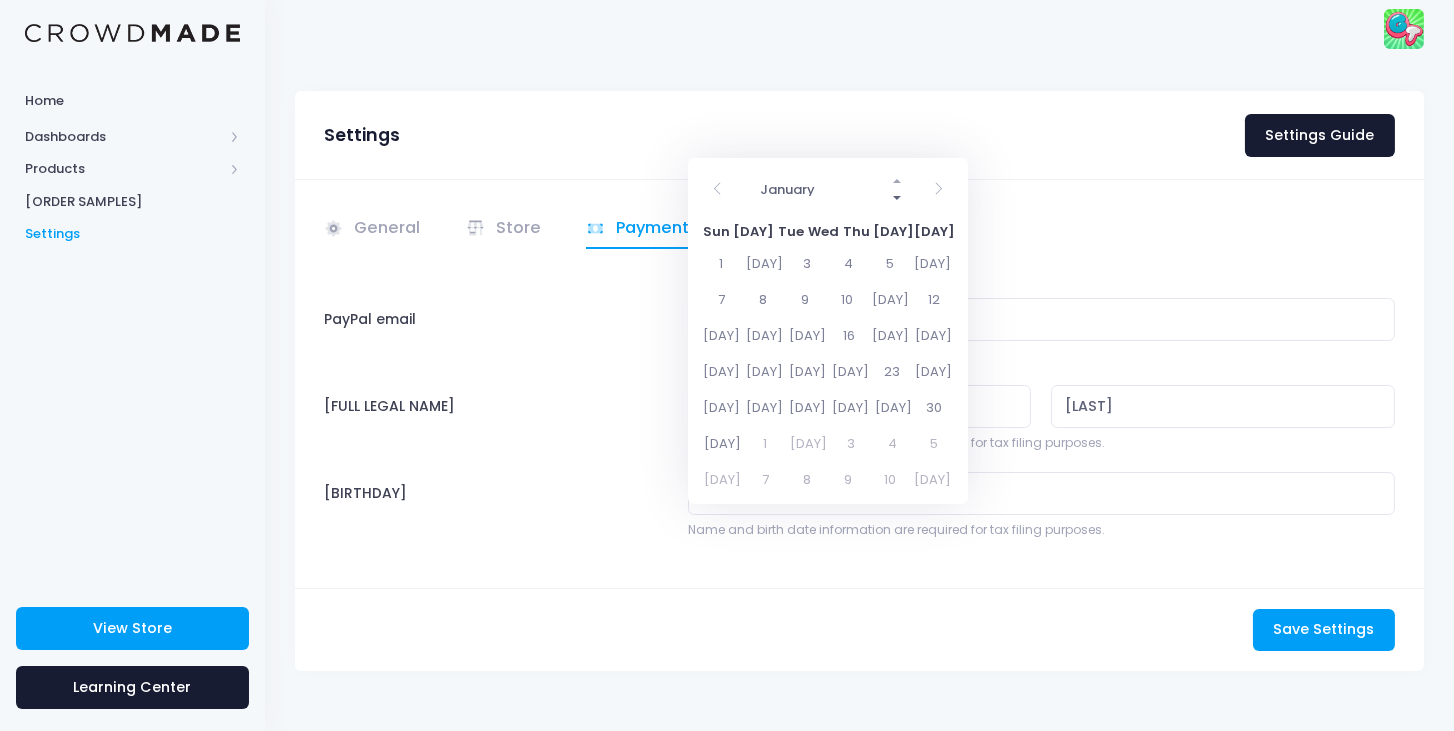 click at bounding box center [898, 197] 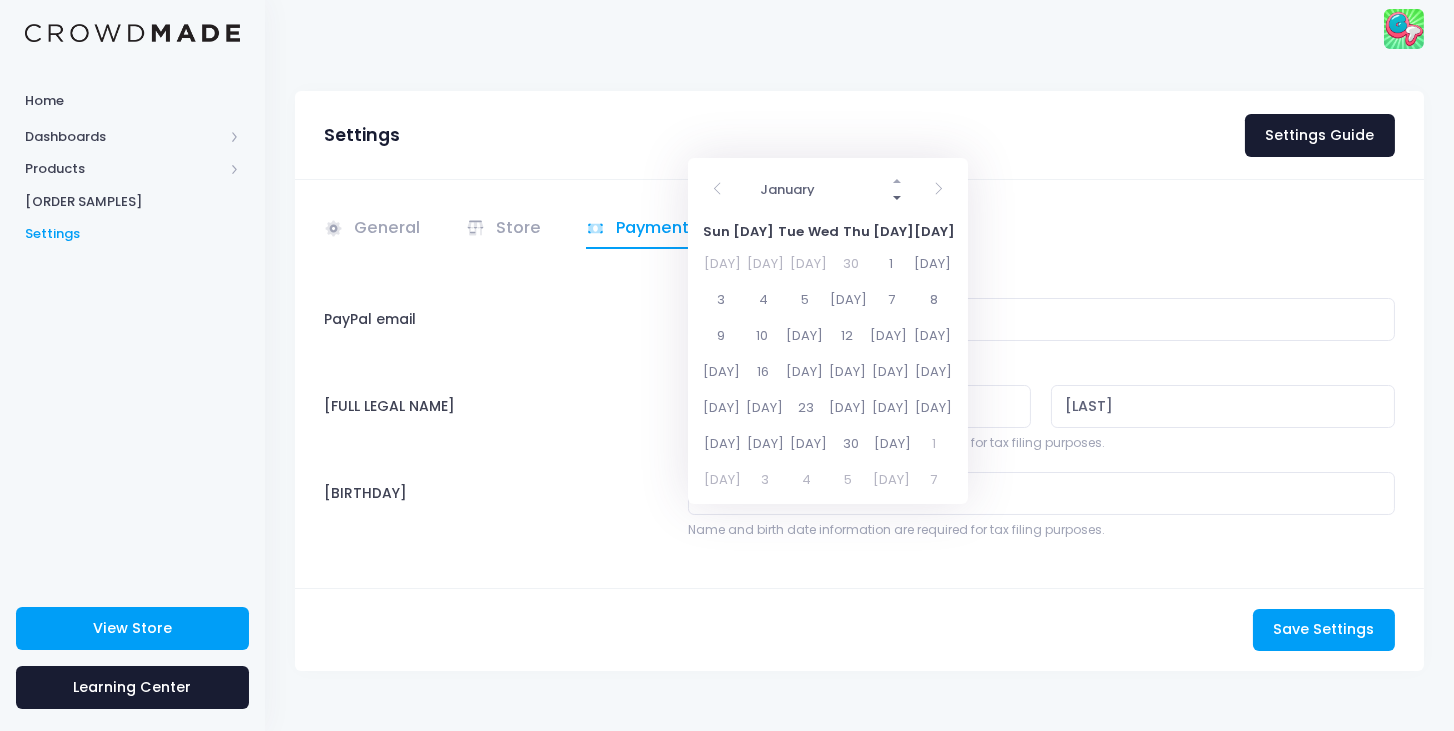 click at bounding box center (898, 197) 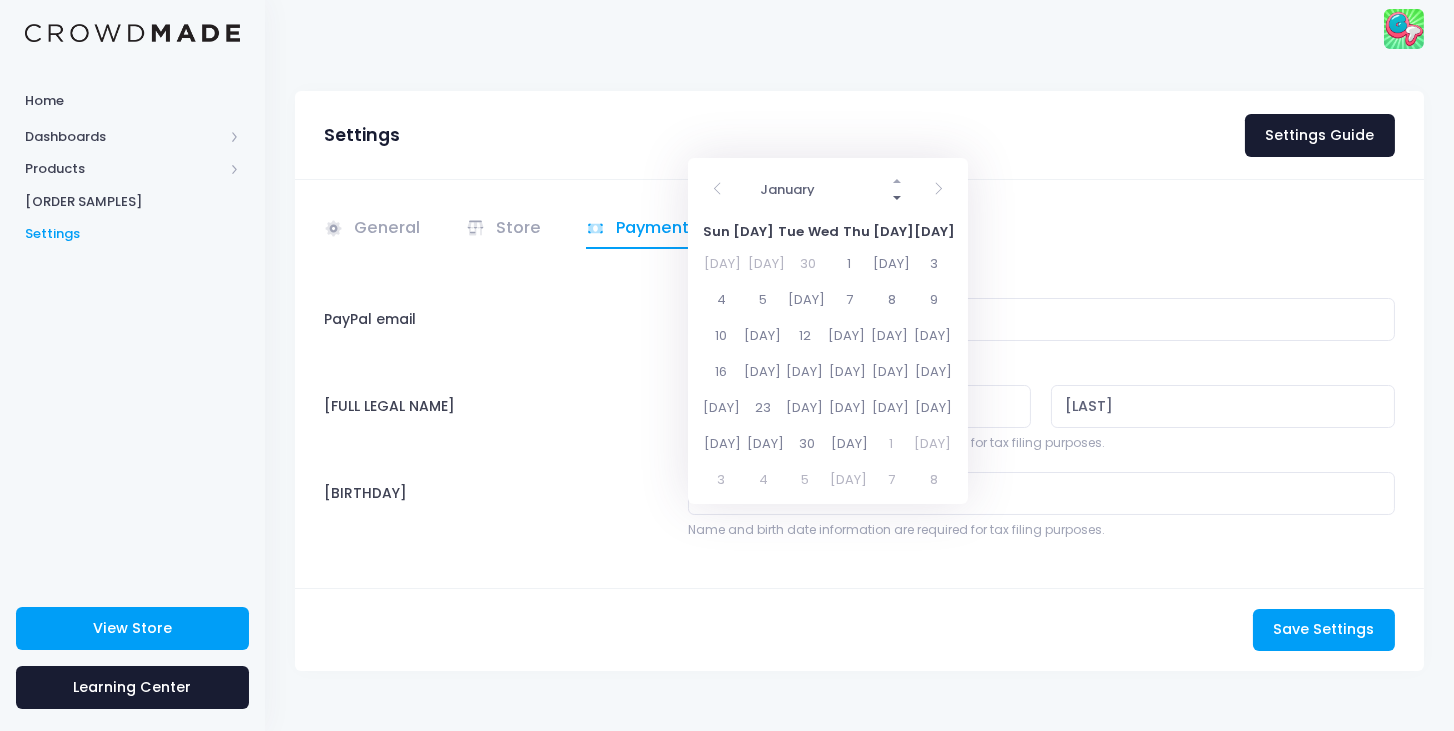 click at bounding box center [898, 197] 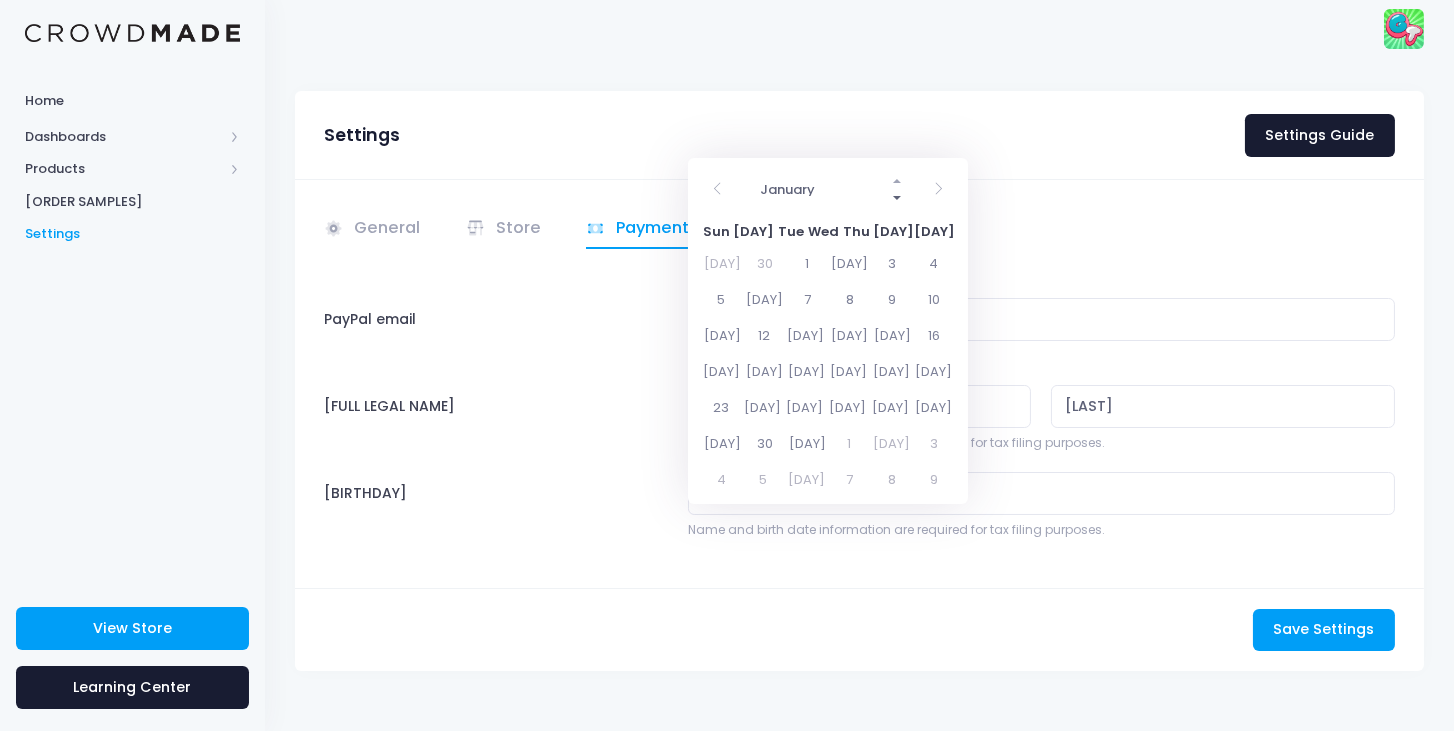 click at bounding box center [898, 197] 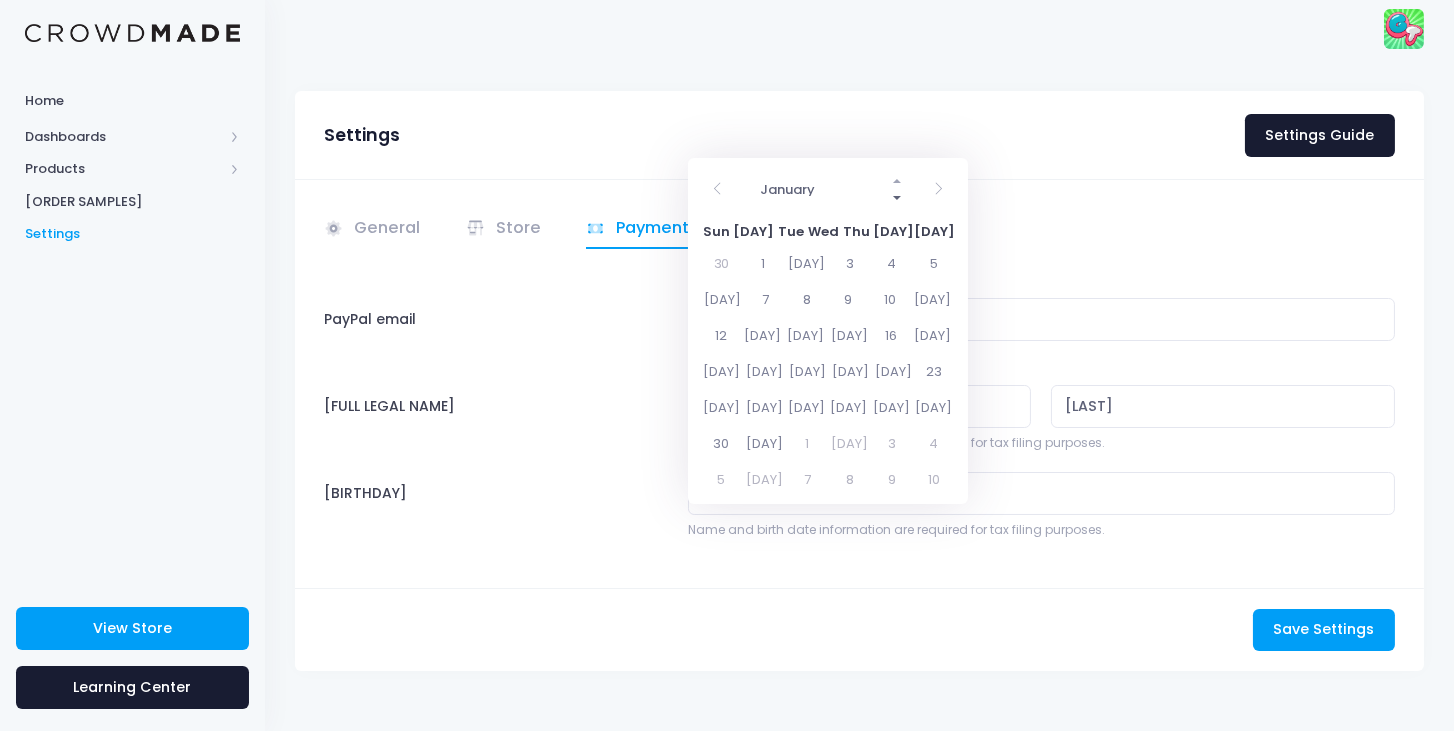 click at bounding box center [898, 197] 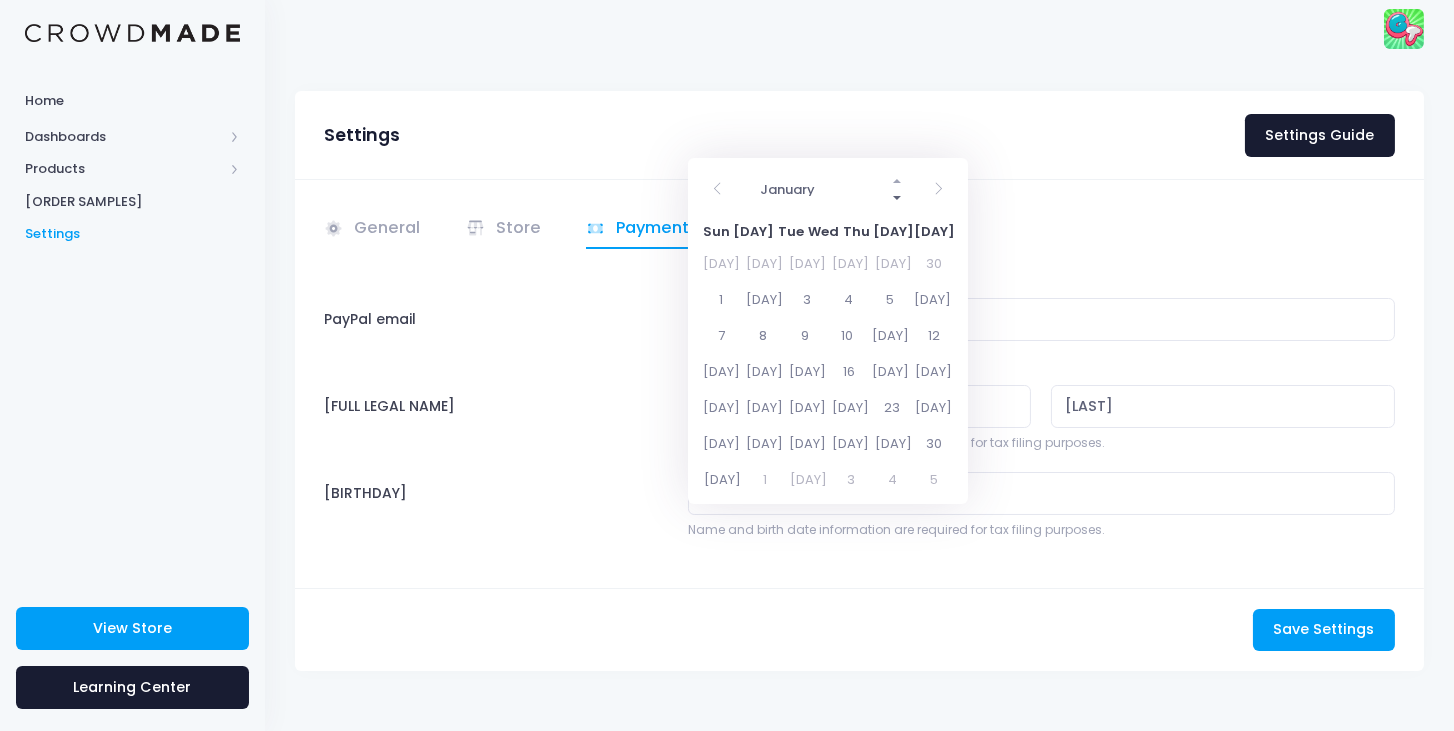 click at bounding box center (898, 197) 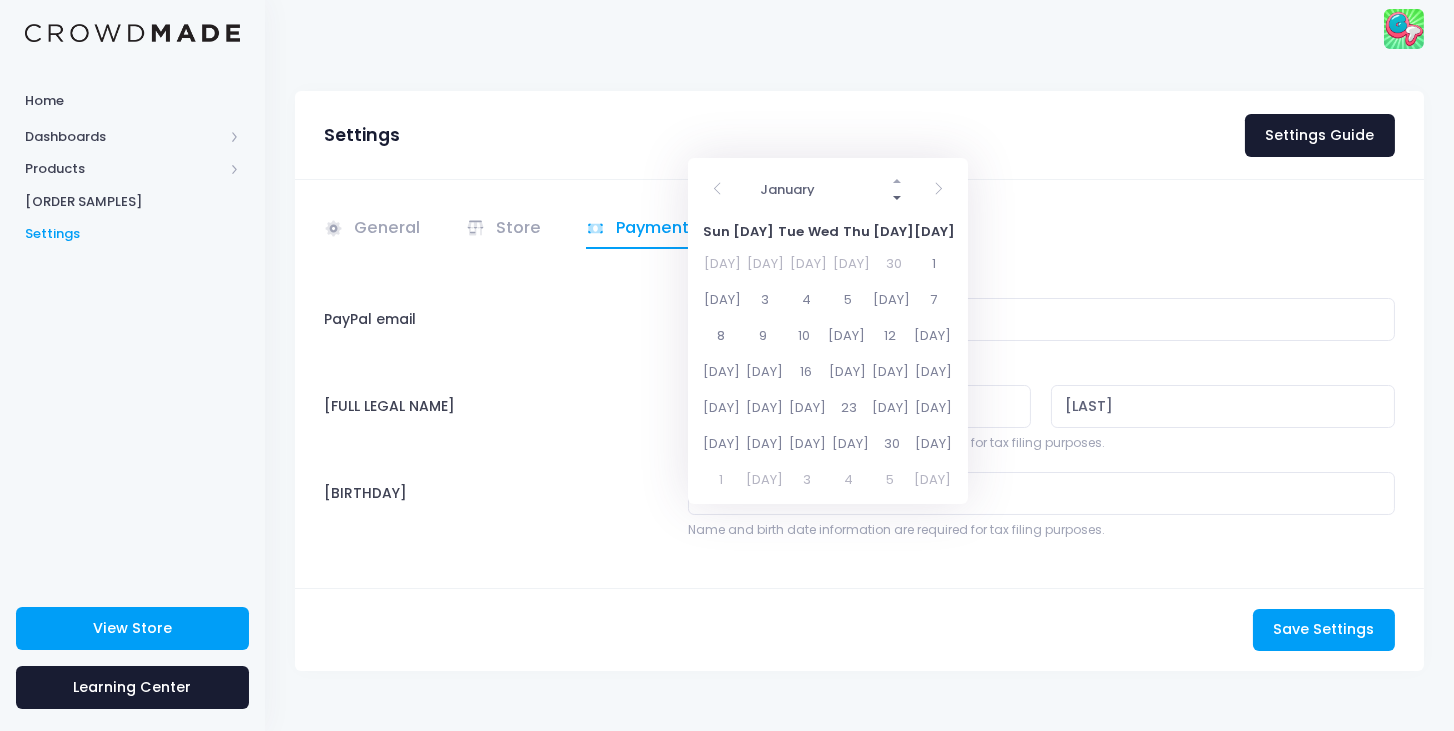 click at bounding box center (898, 197) 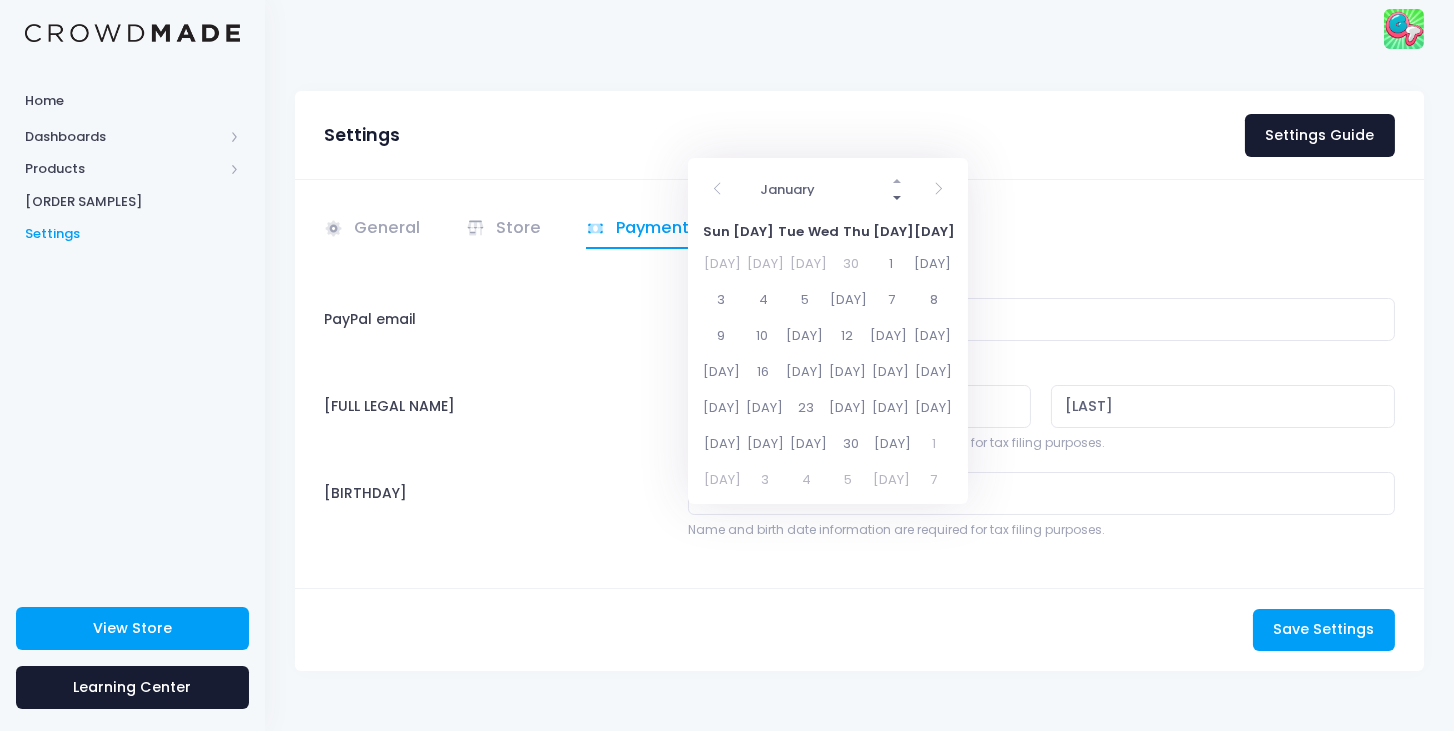click at bounding box center [898, 197] 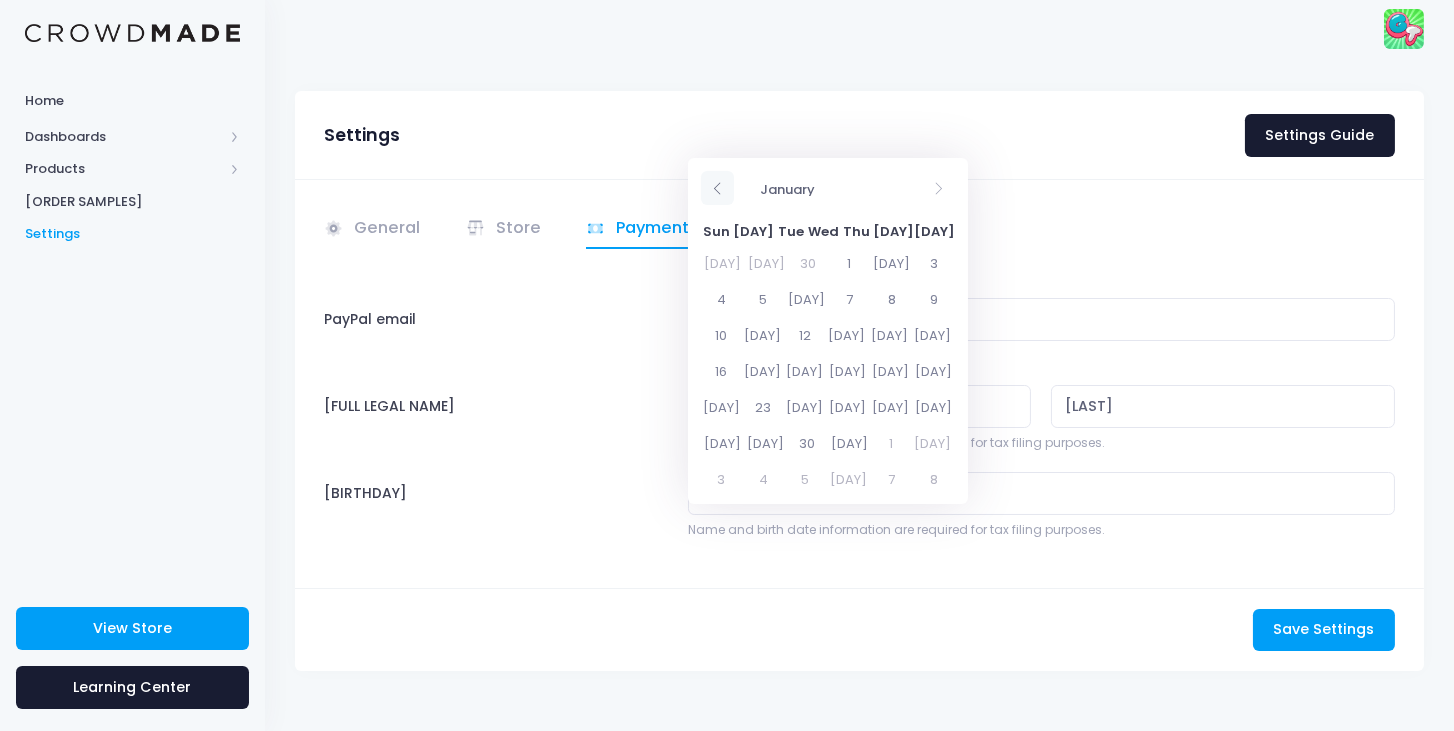 click at bounding box center (717, 188) 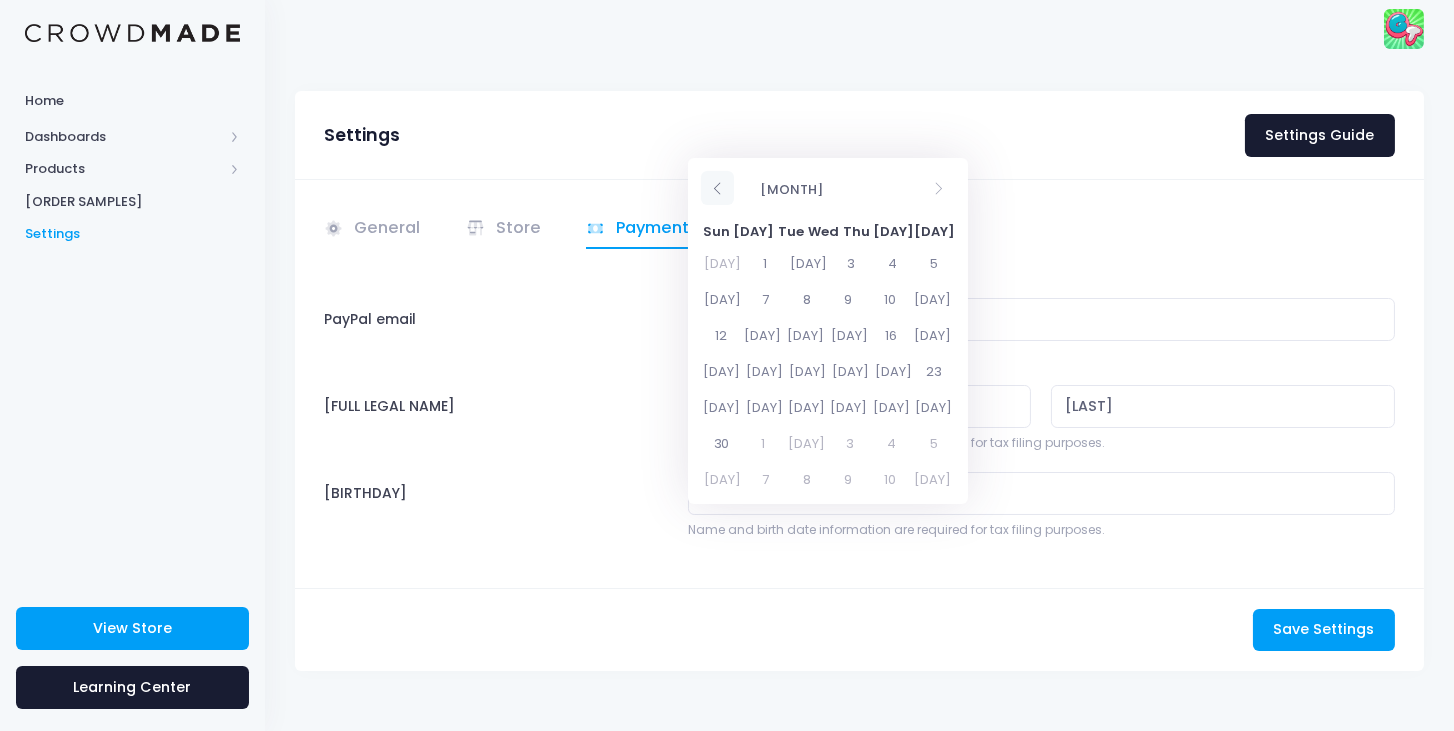 click at bounding box center [717, 188] 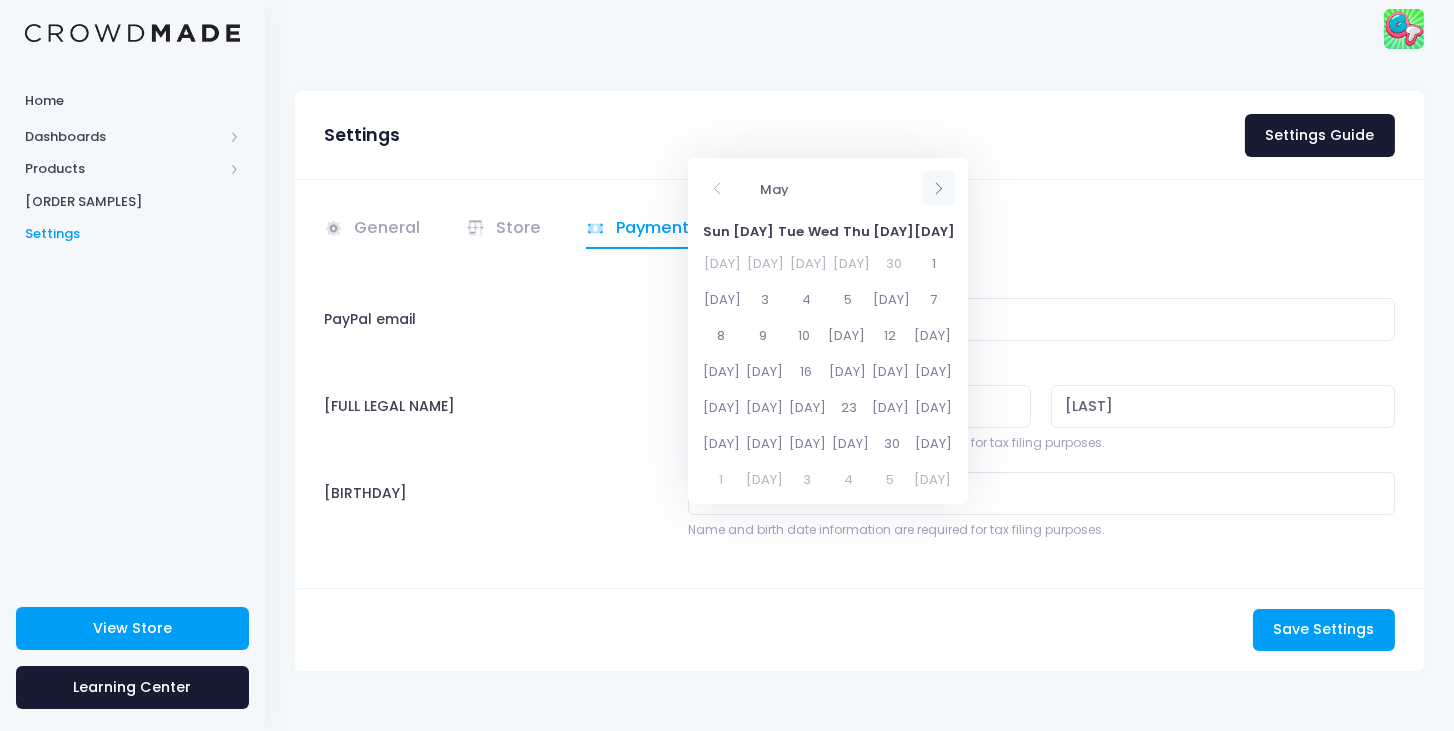 click at bounding box center (938, 188) 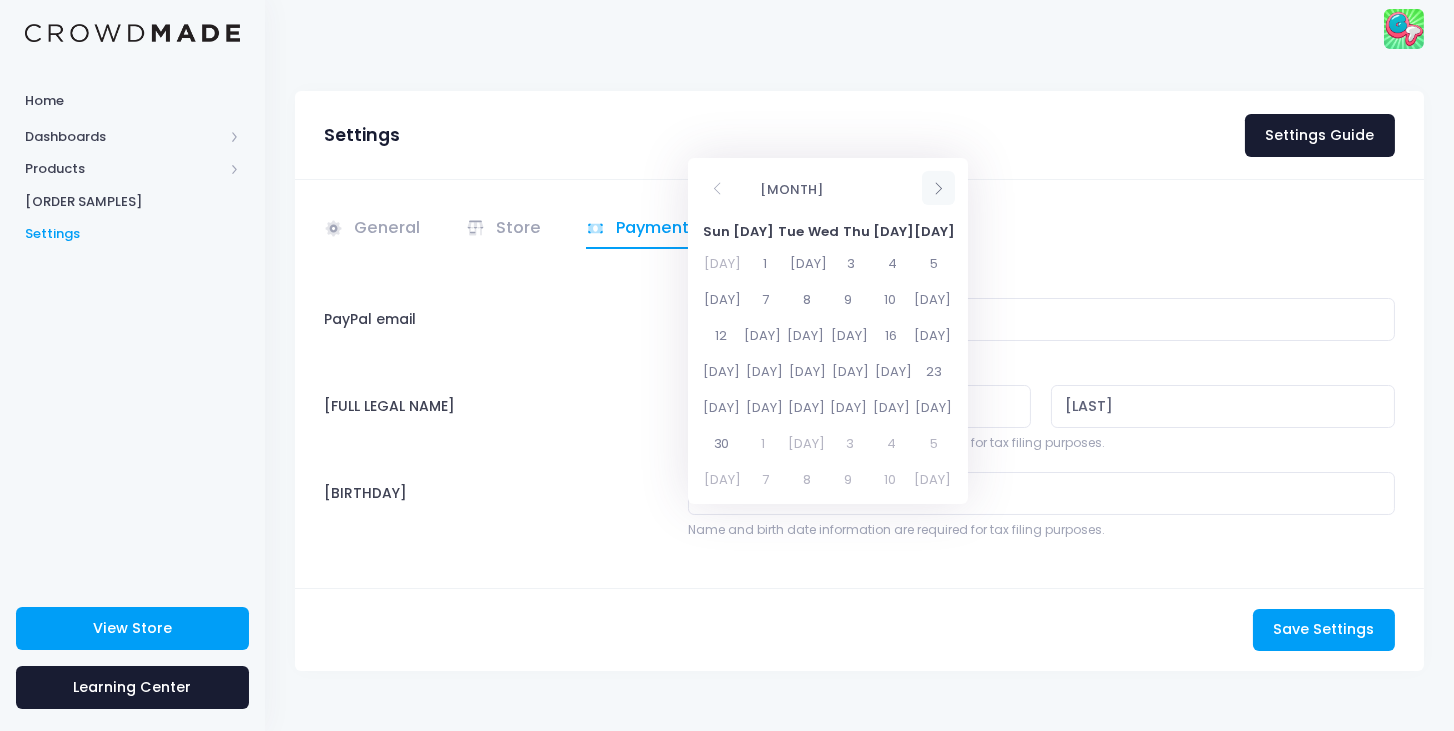 click at bounding box center [938, 188] 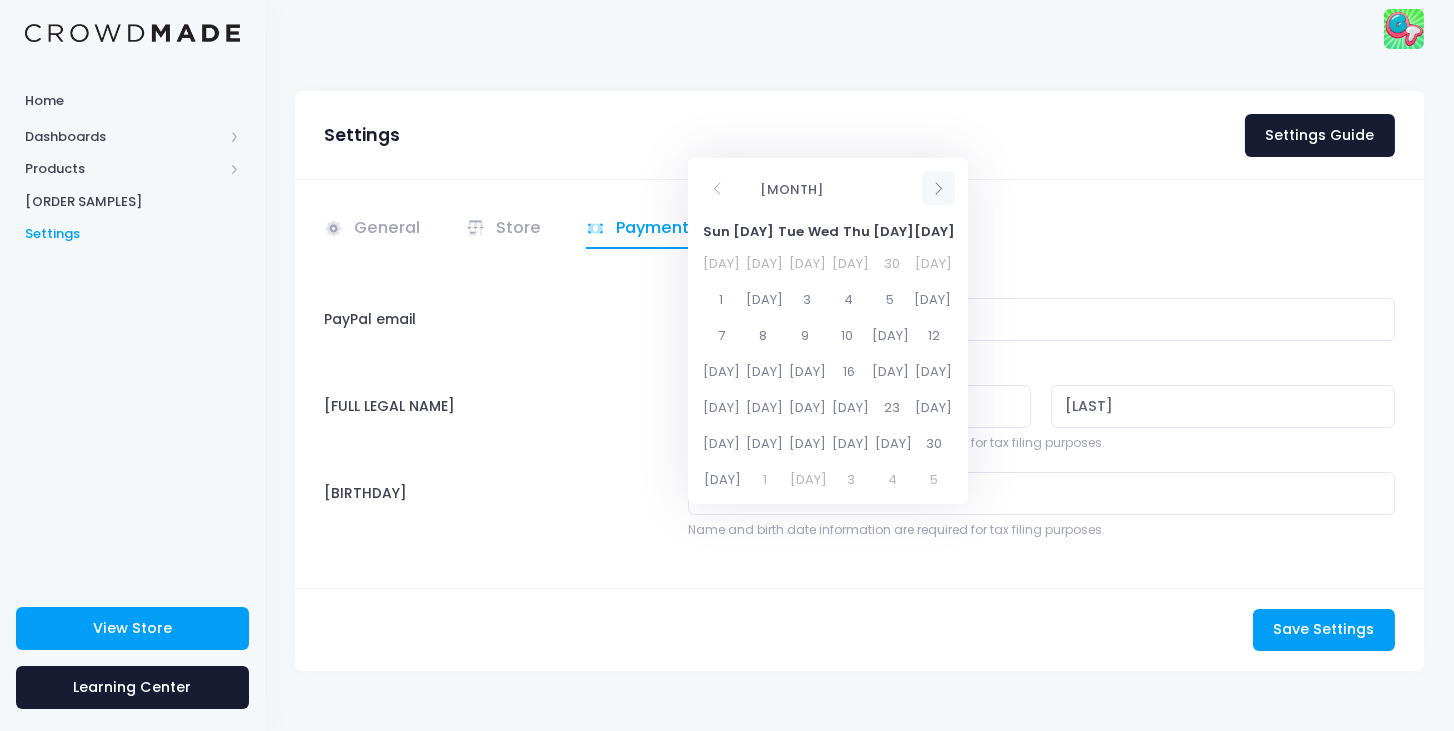 click at bounding box center [938, 188] 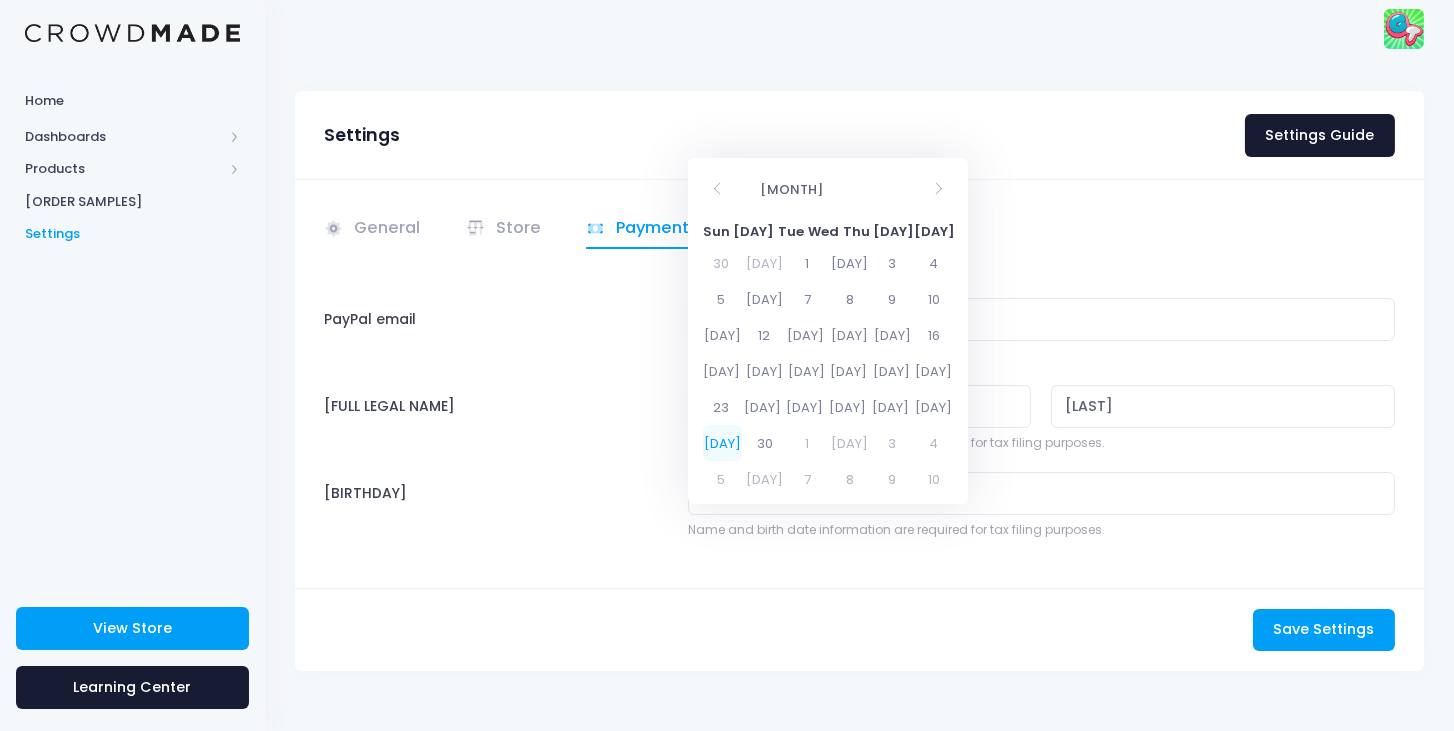 click on "29" at bounding box center [722, 443] 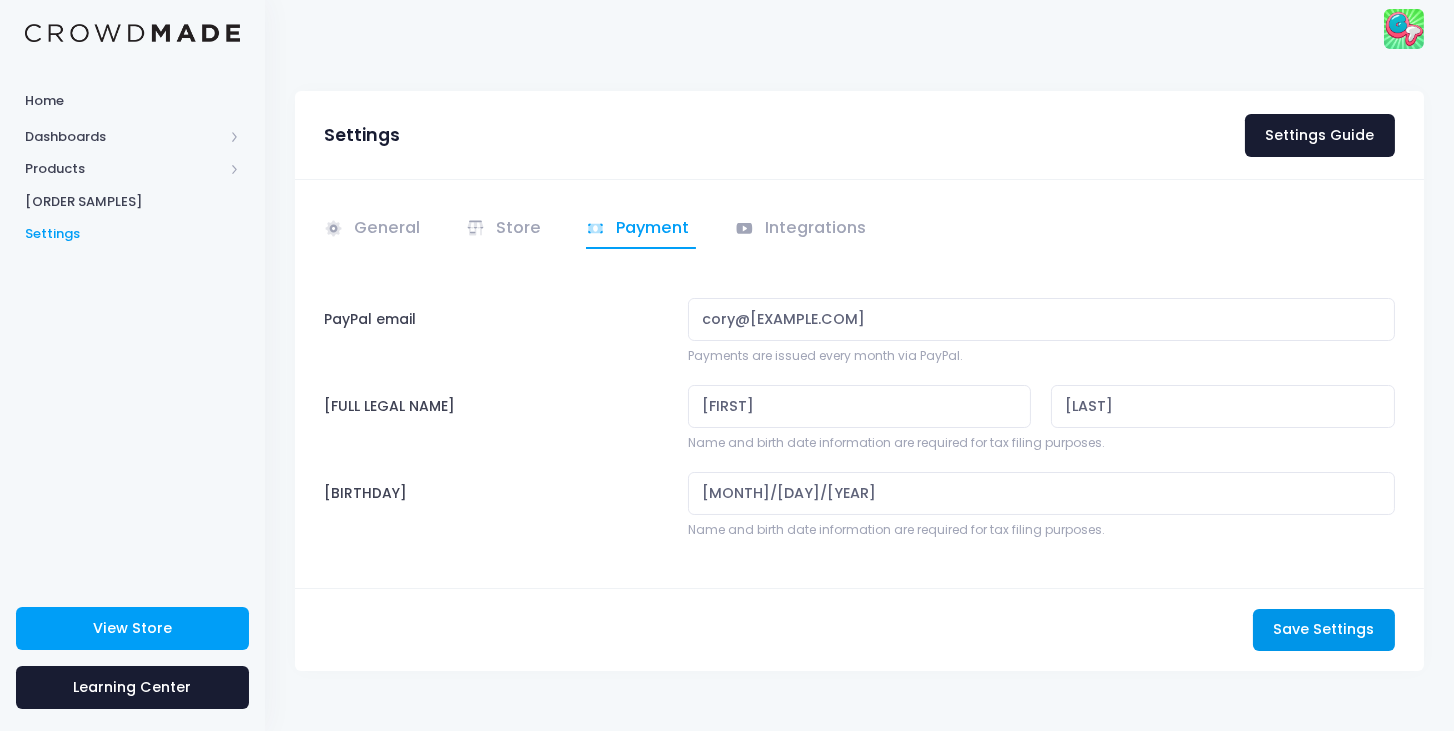 click on "Save Settings" at bounding box center (1323, 629) 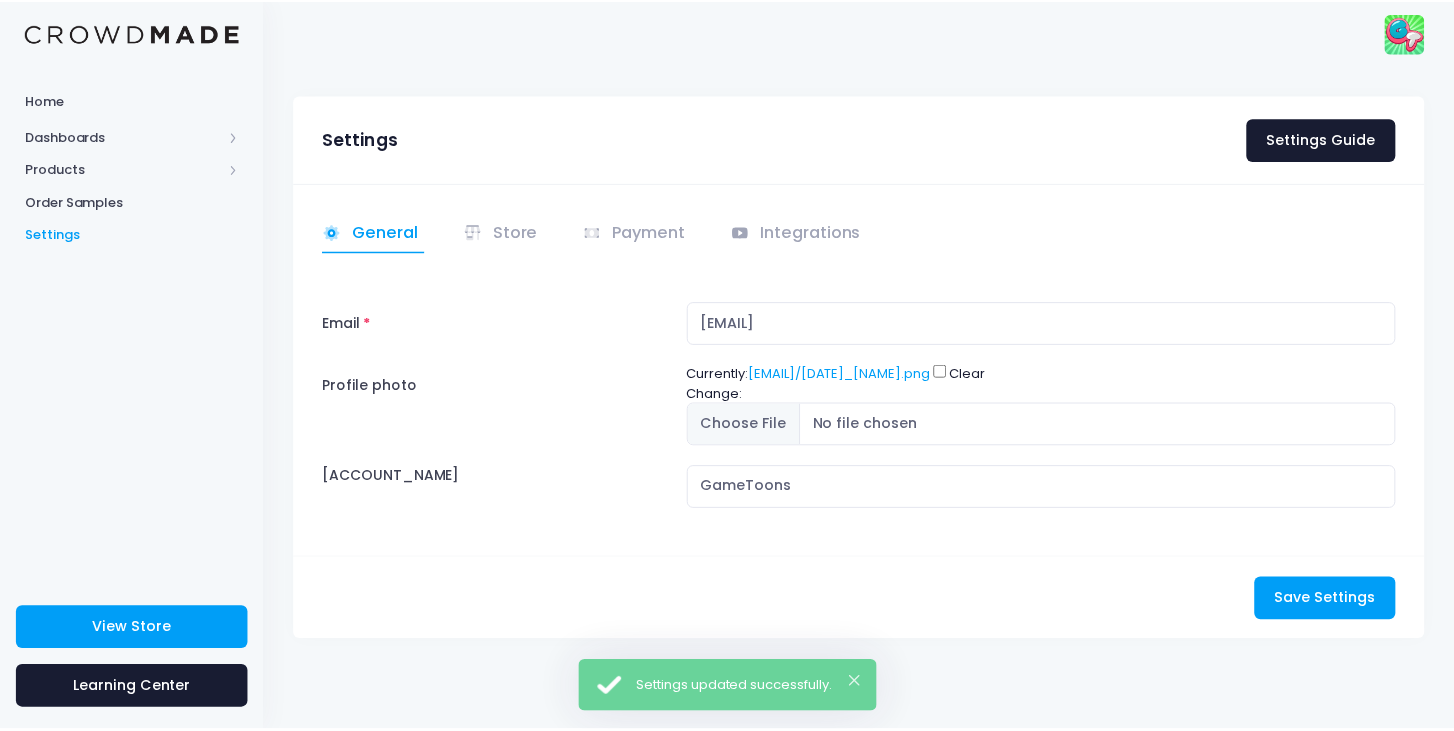 scroll, scrollTop: 0, scrollLeft: 0, axis: both 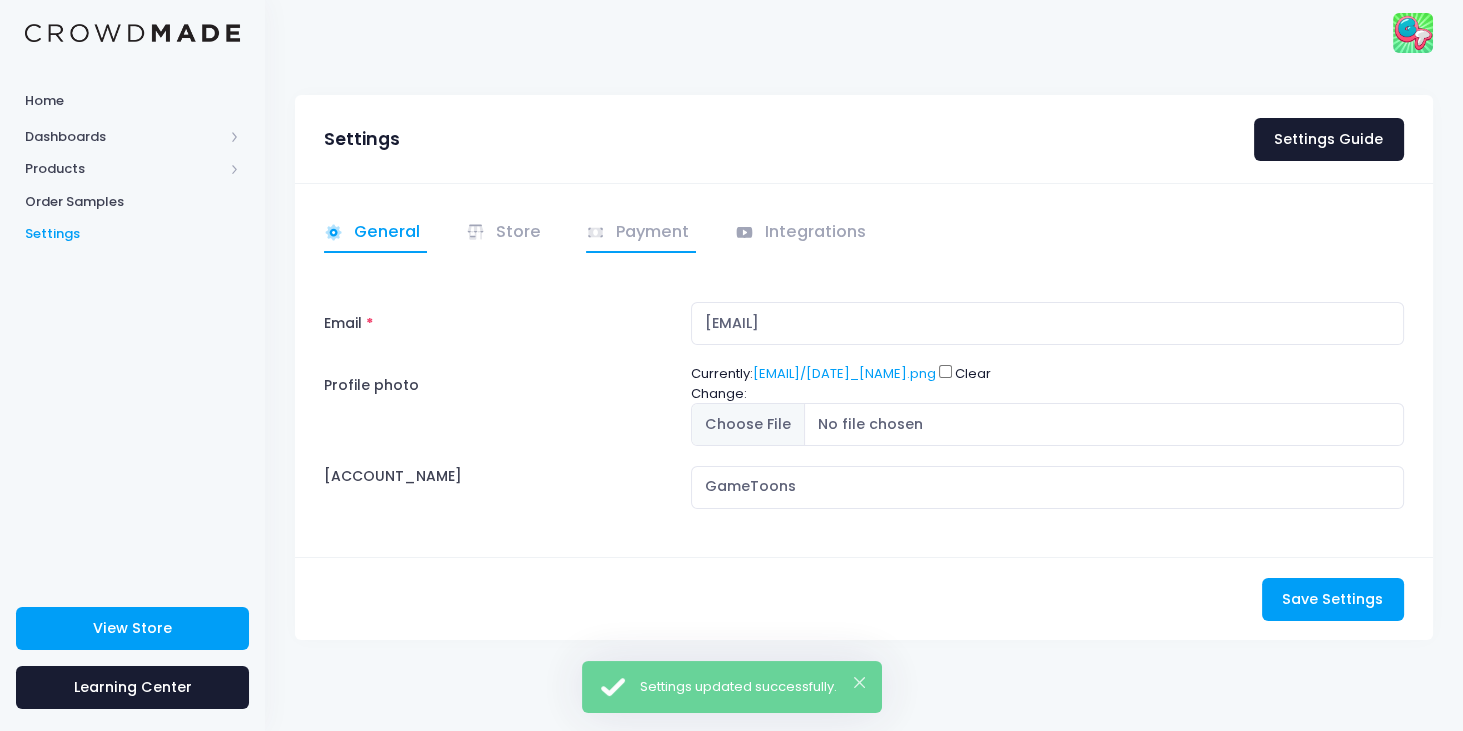 click on "Payment" at bounding box center [641, 233] 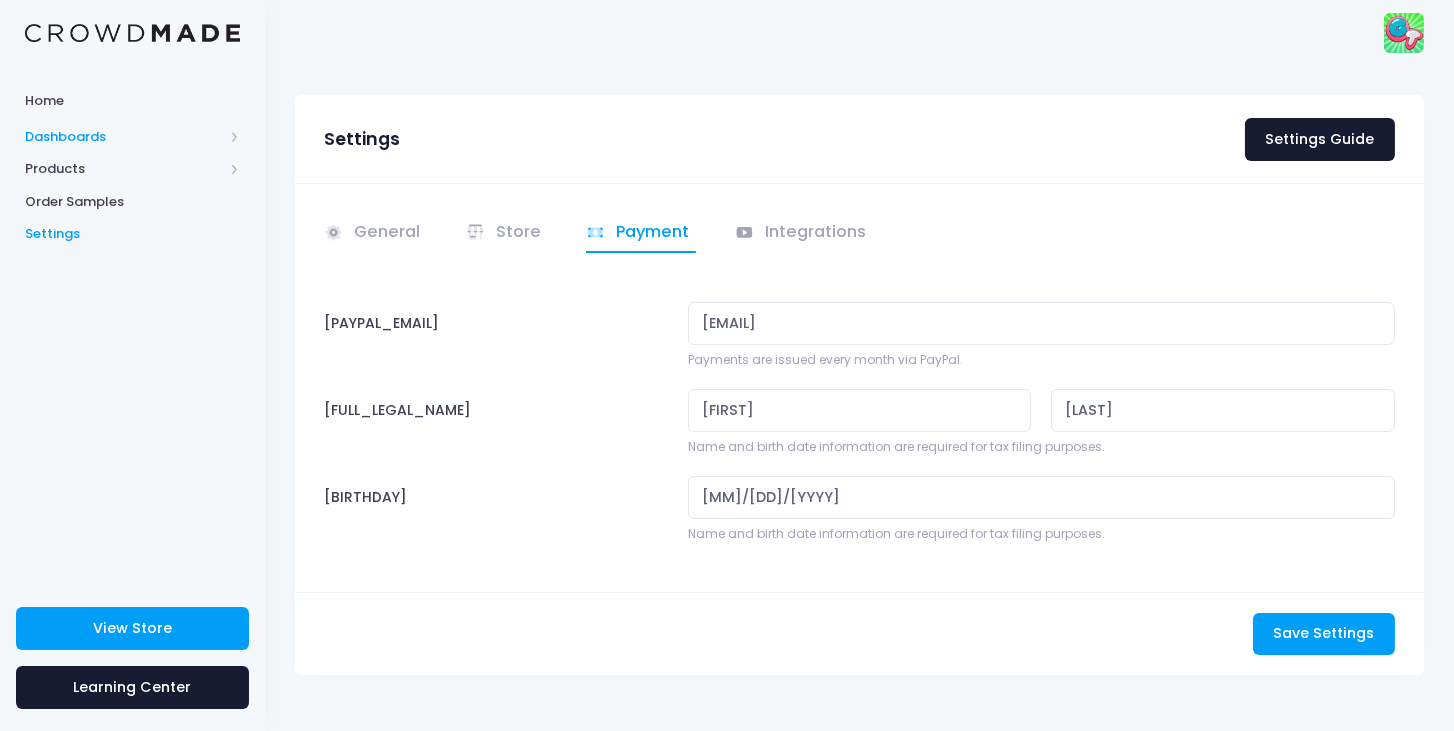 click on "[DASHBOARDS]" at bounding box center (124, 137) 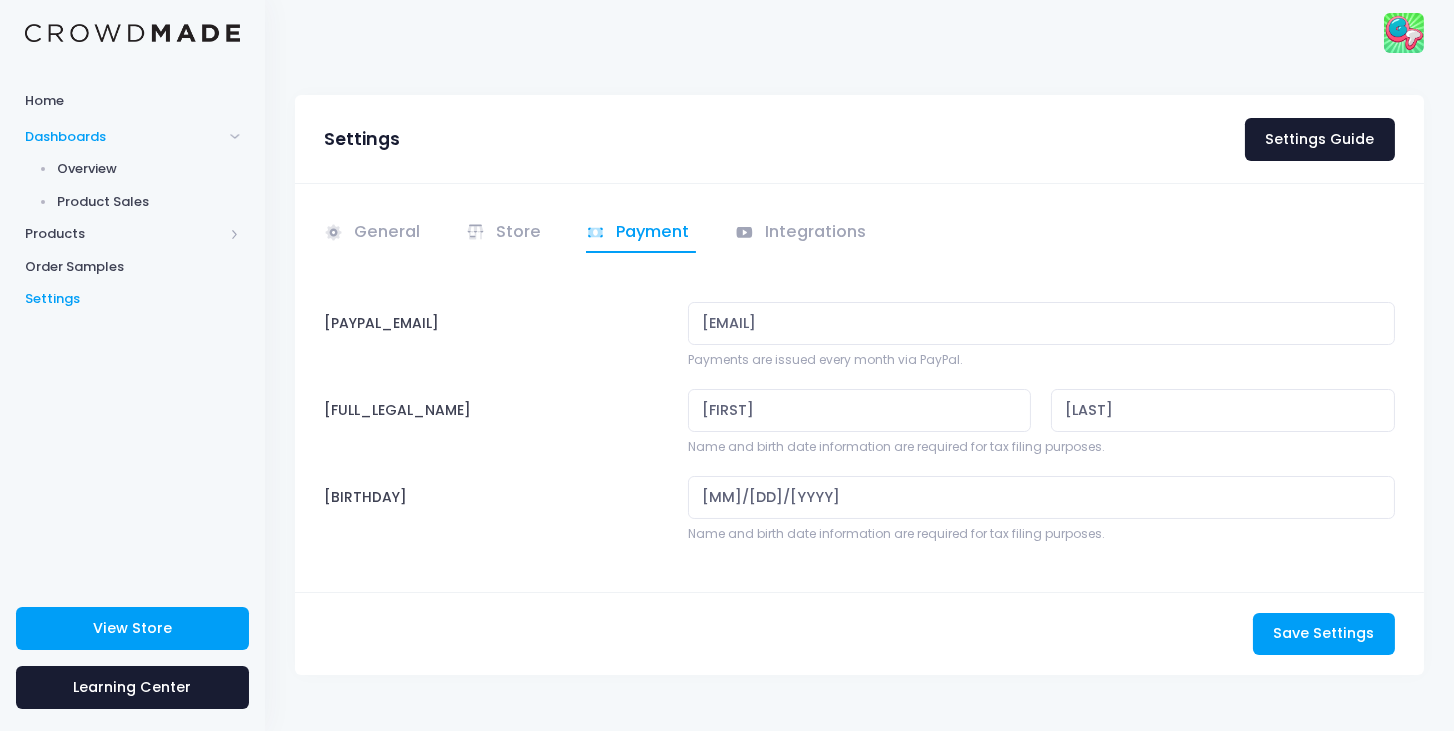 click on "[METRIC] [METRIC]" at bounding box center [149, 202] 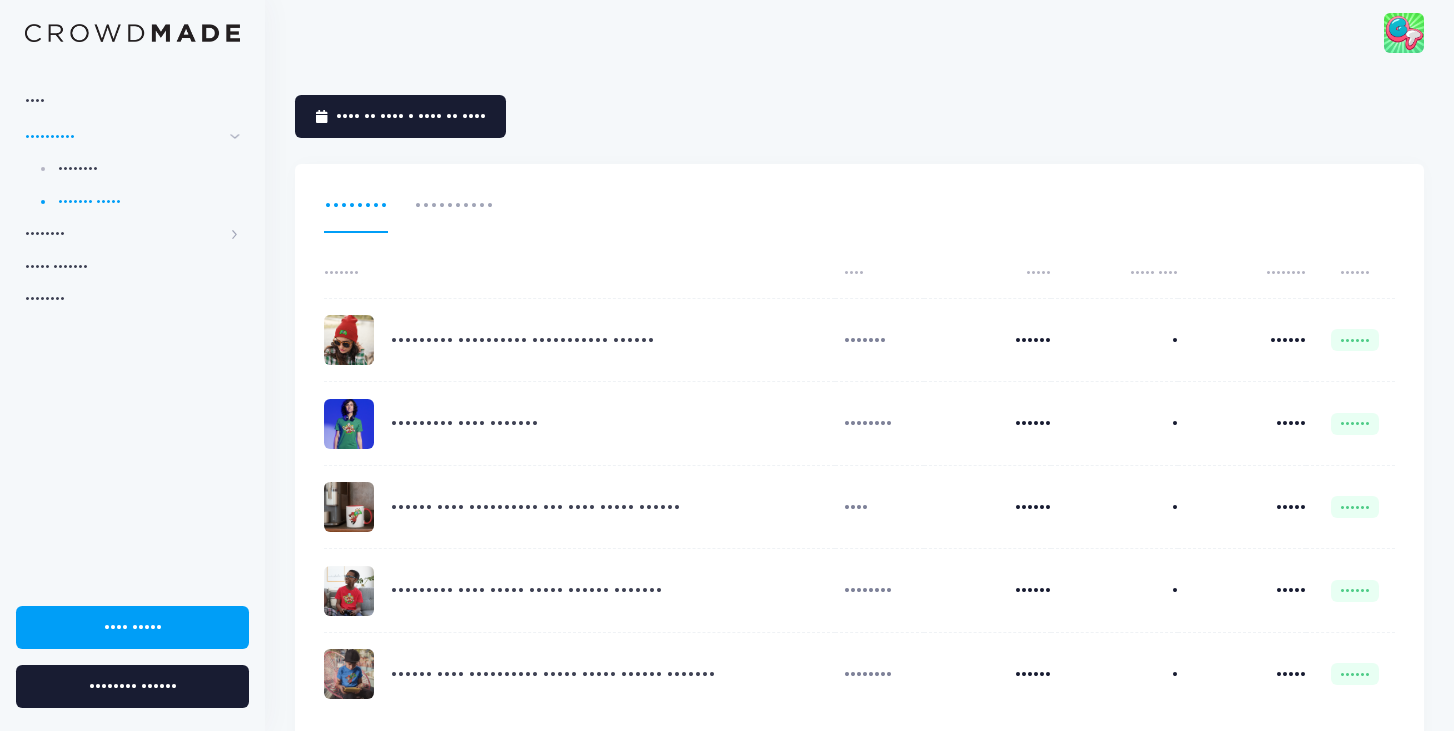 scroll, scrollTop: 0, scrollLeft: 0, axis: both 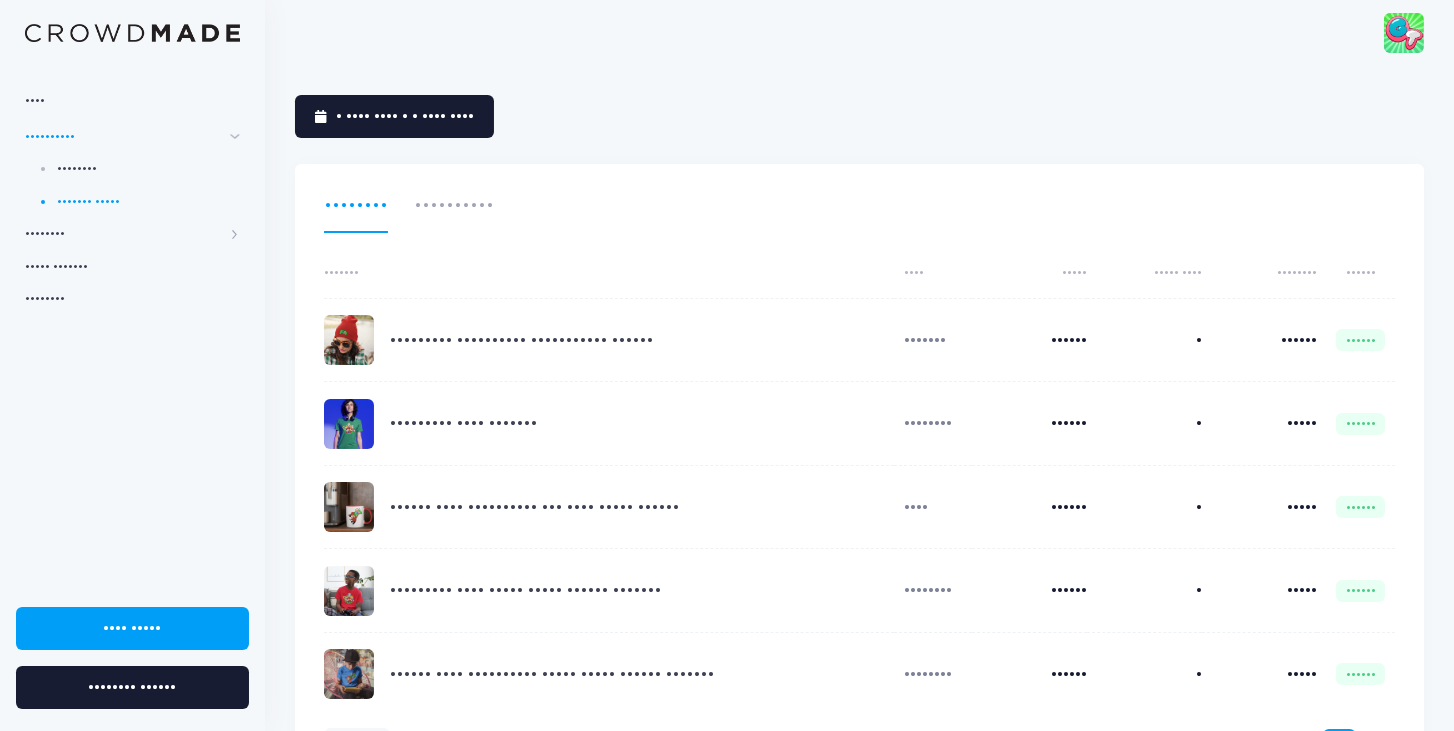 click on "• •••• •••• • • •••• ••••
••••••••
••••••••••
••••••• •••• ••••• ••••• •••• •••••••• ••••••
••••••••• •••••••••• ••••••••••• ••••••
•••••••
••••••
•
••••••
••••••
••••••••• •••• •••••••
••••••••
••••••
•
•••••
••••••" at bounding box center (859, 448) 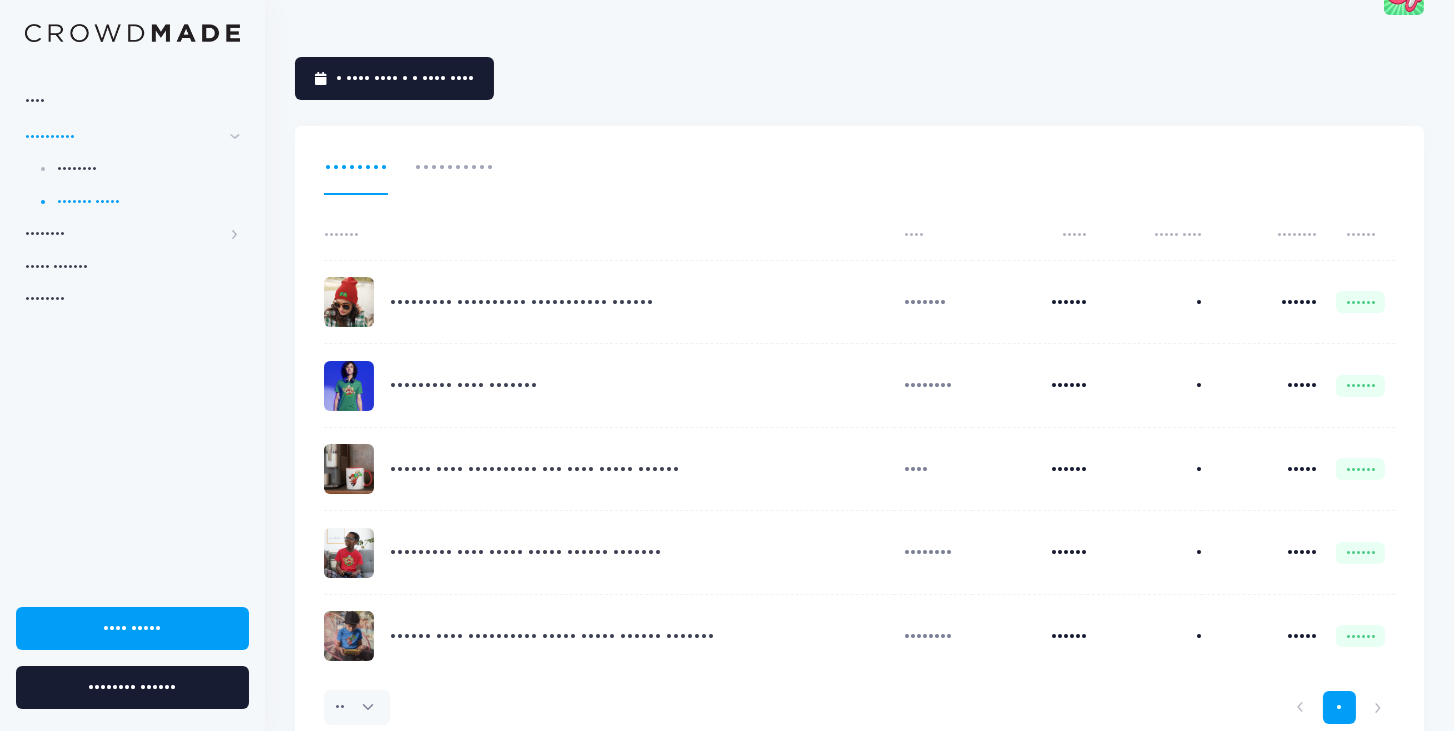 scroll, scrollTop: 0, scrollLeft: 0, axis: both 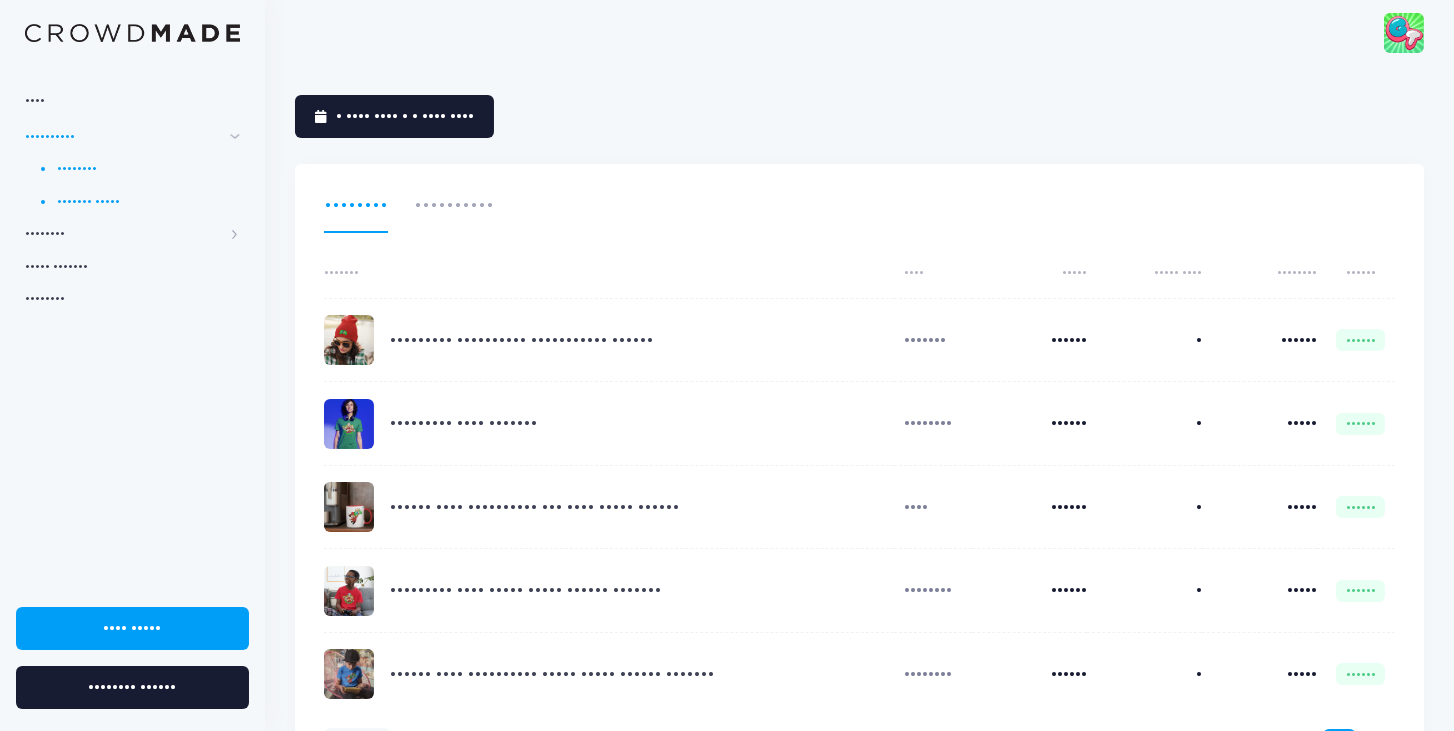 click on "••••••••" at bounding box center (149, 169) 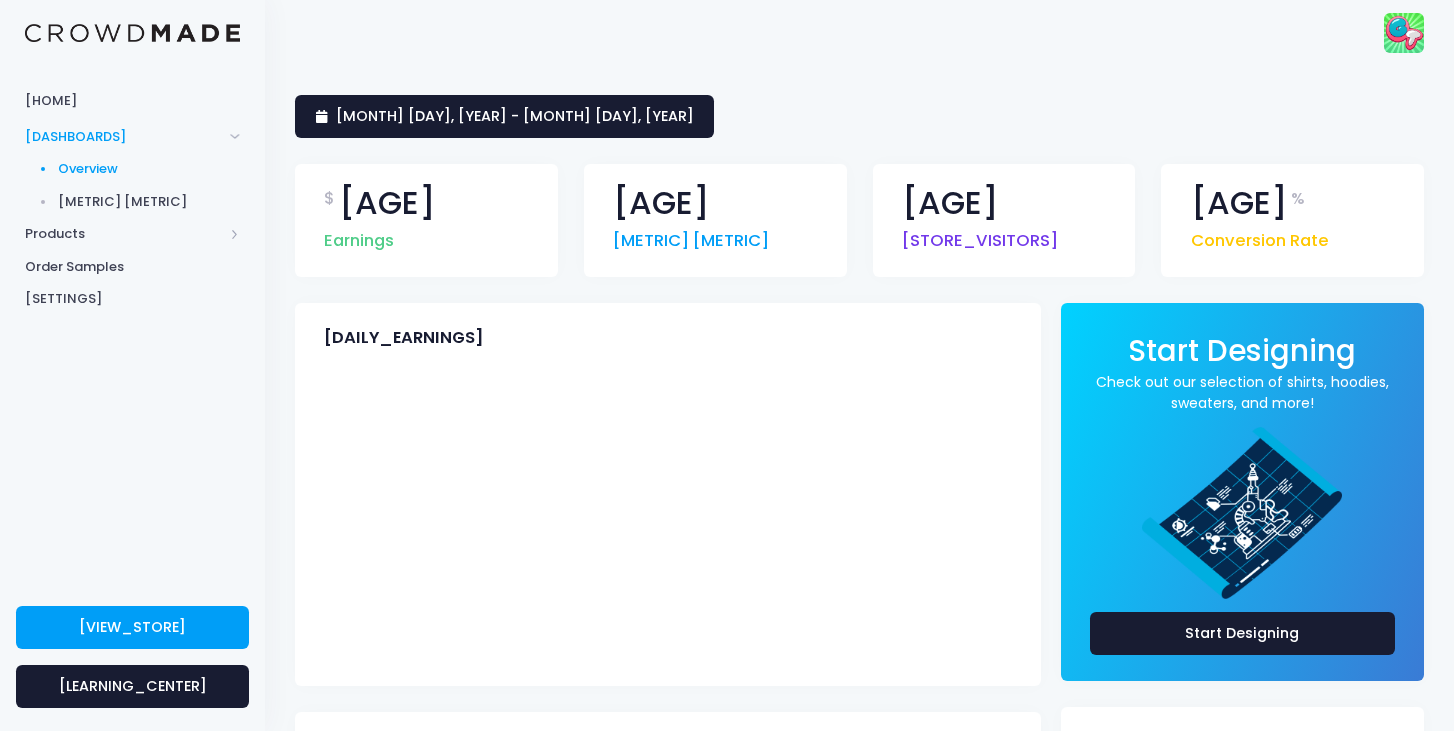 scroll, scrollTop: 0, scrollLeft: 0, axis: both 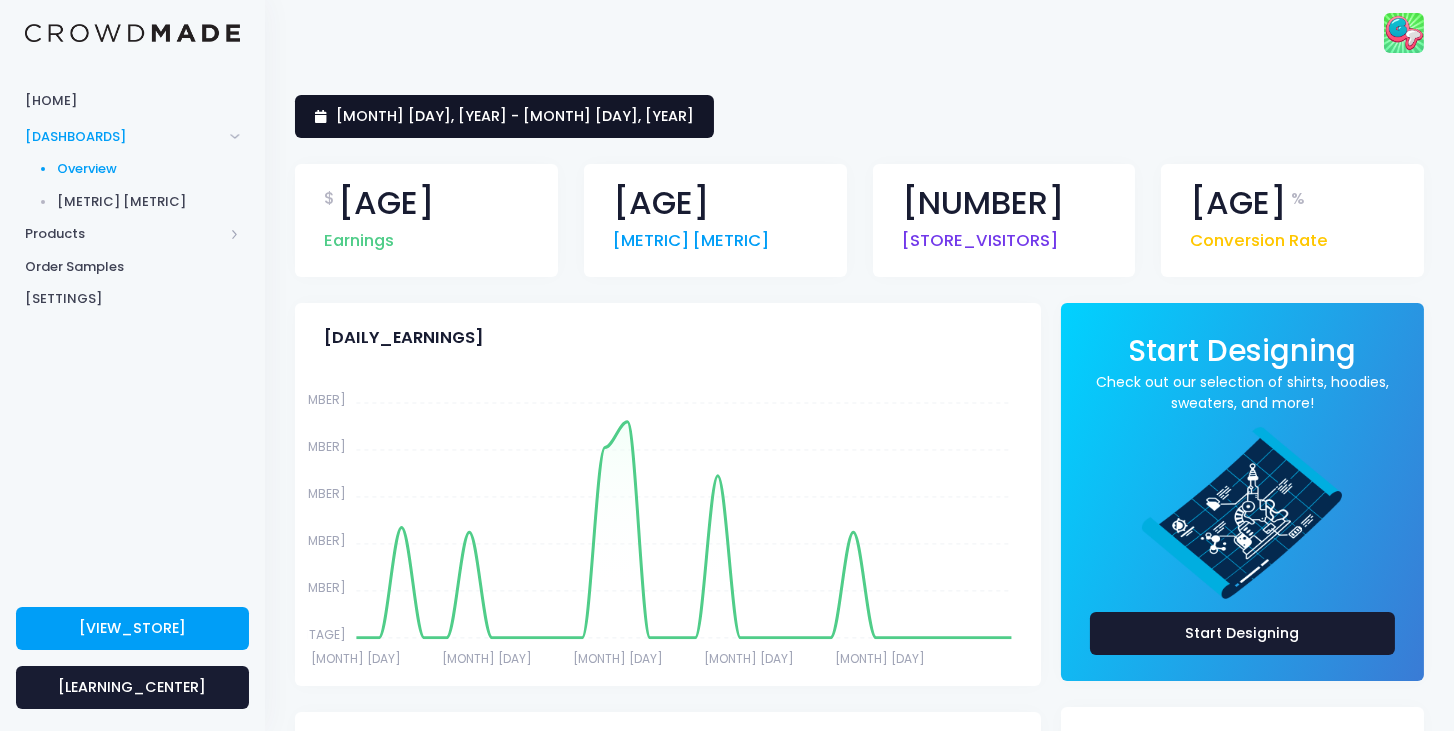 click on "[MONTH] [DAY], [YEAR] - [MONTH] [DAY], [YEAR]" at bounding box center (515, 116) 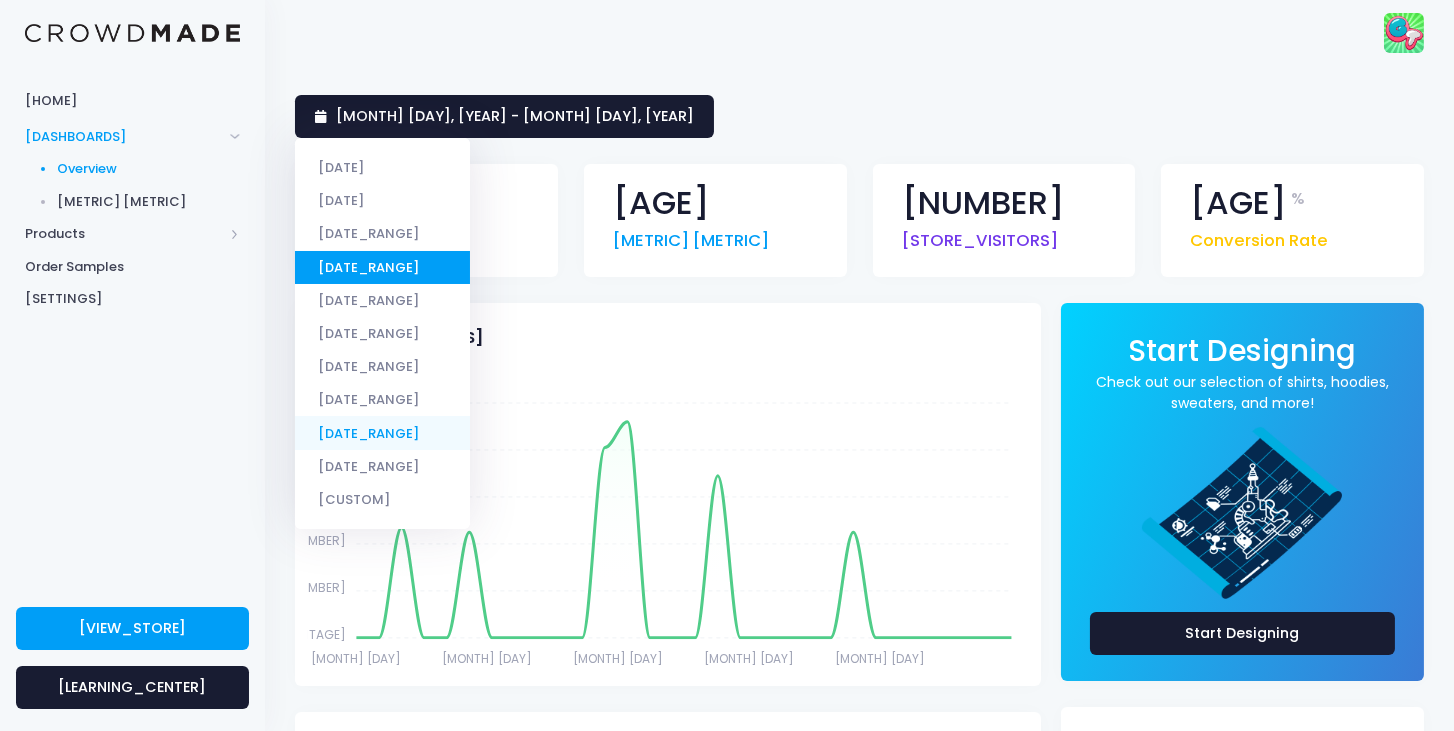click on "This Year" at bounding box center (382, 432) 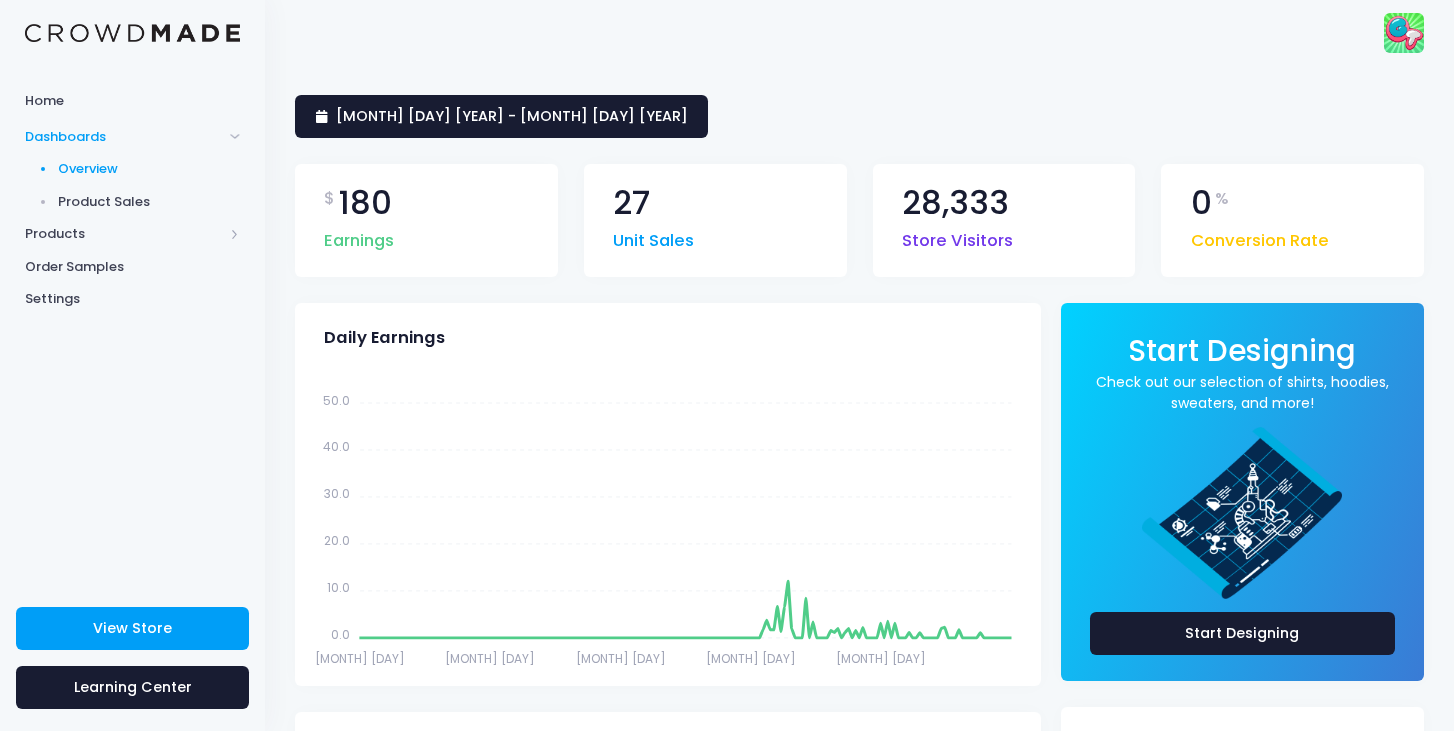 scroll, scrollTop: 0, scrollLeft: 0, axis: both 